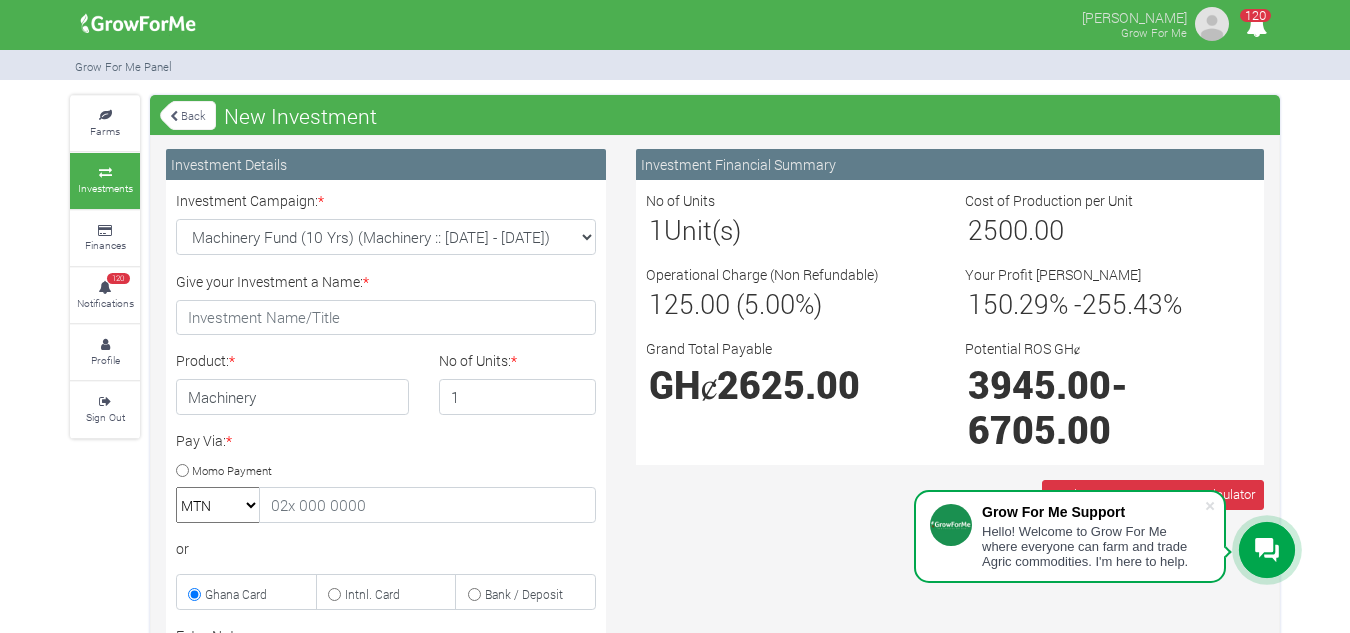 select on "42" 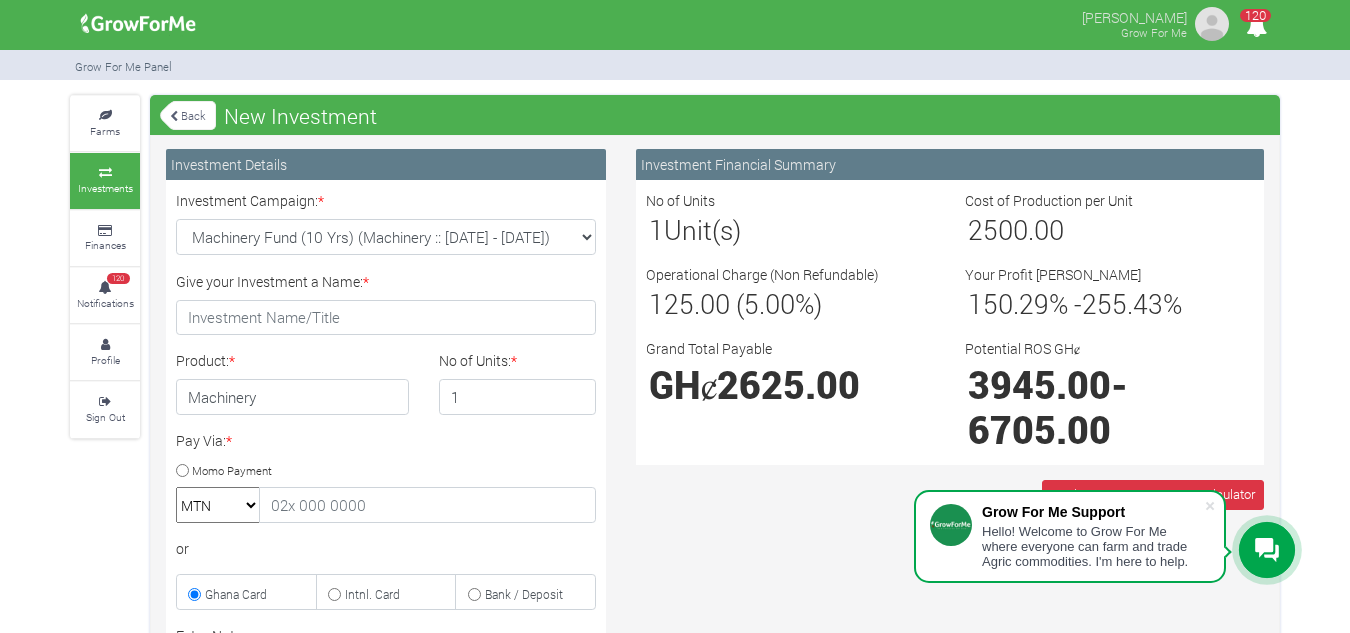 scroll, scrollTop: 0, scrollLeft: 0, axis: both 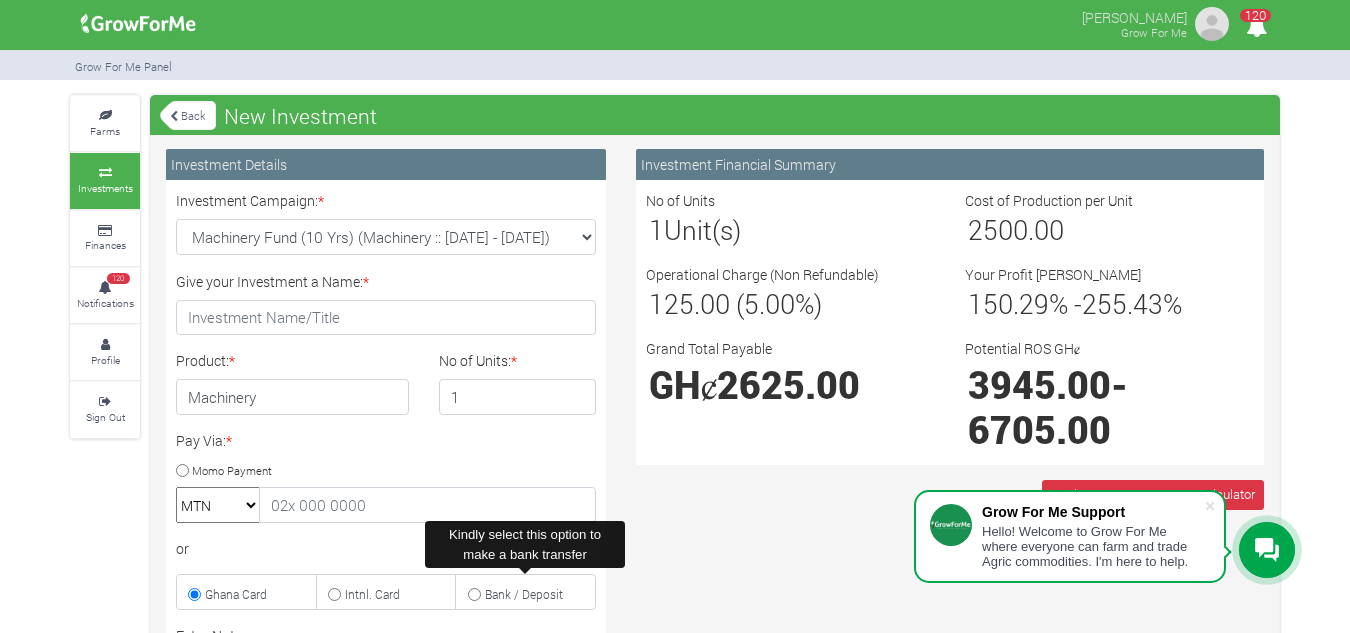 click on "Bank / Deposit" at bounding box center (474, 594) 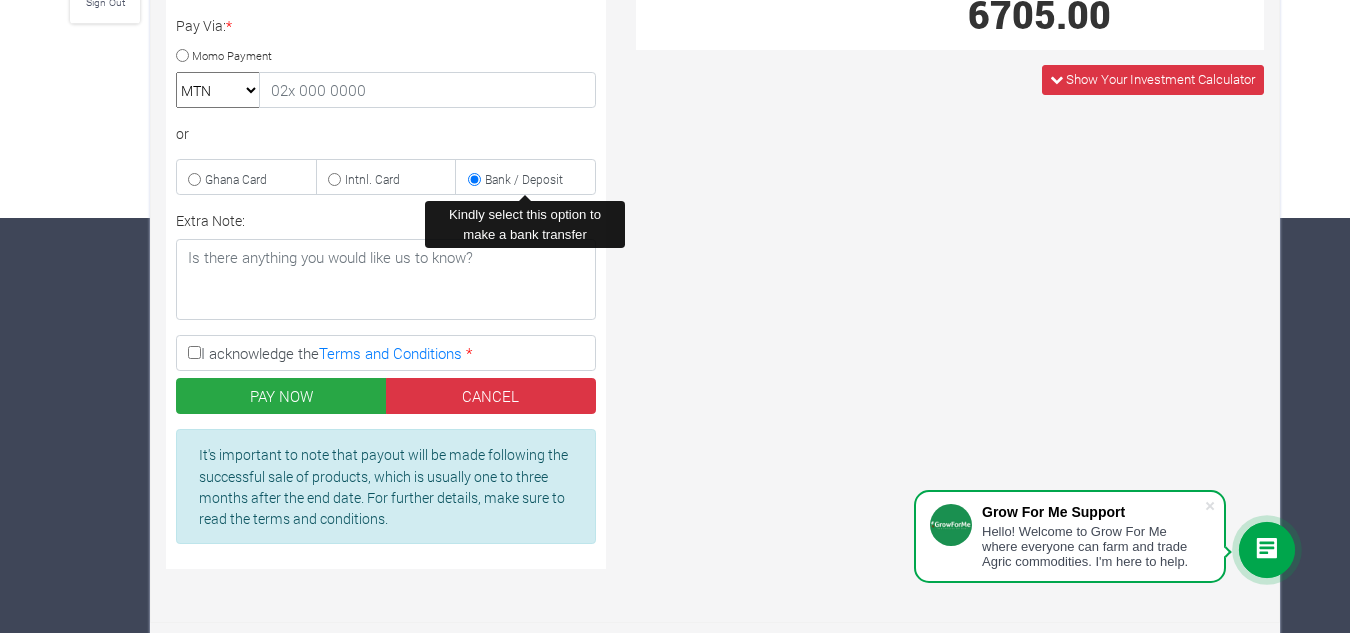 scroll, scrollTop: 421, scrollLeft: 0, axis: vertical 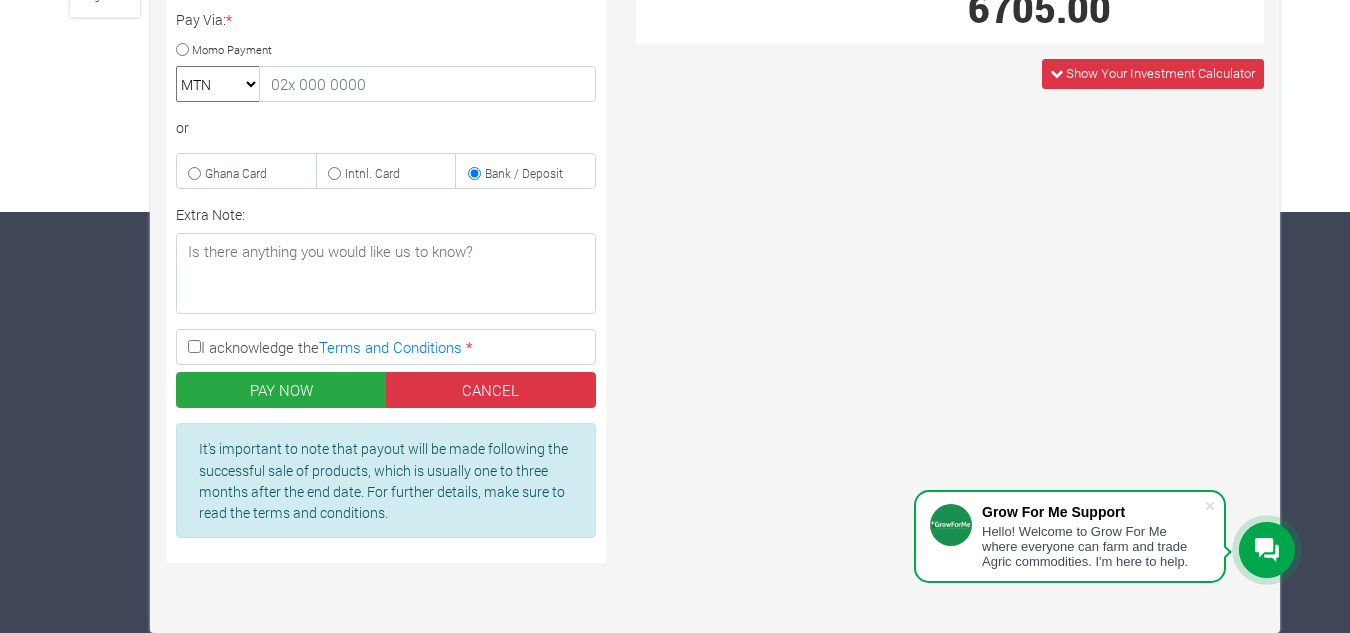 click on "I acknowledge the   Terms and Conditions    *" at bounding box center (194, 346) 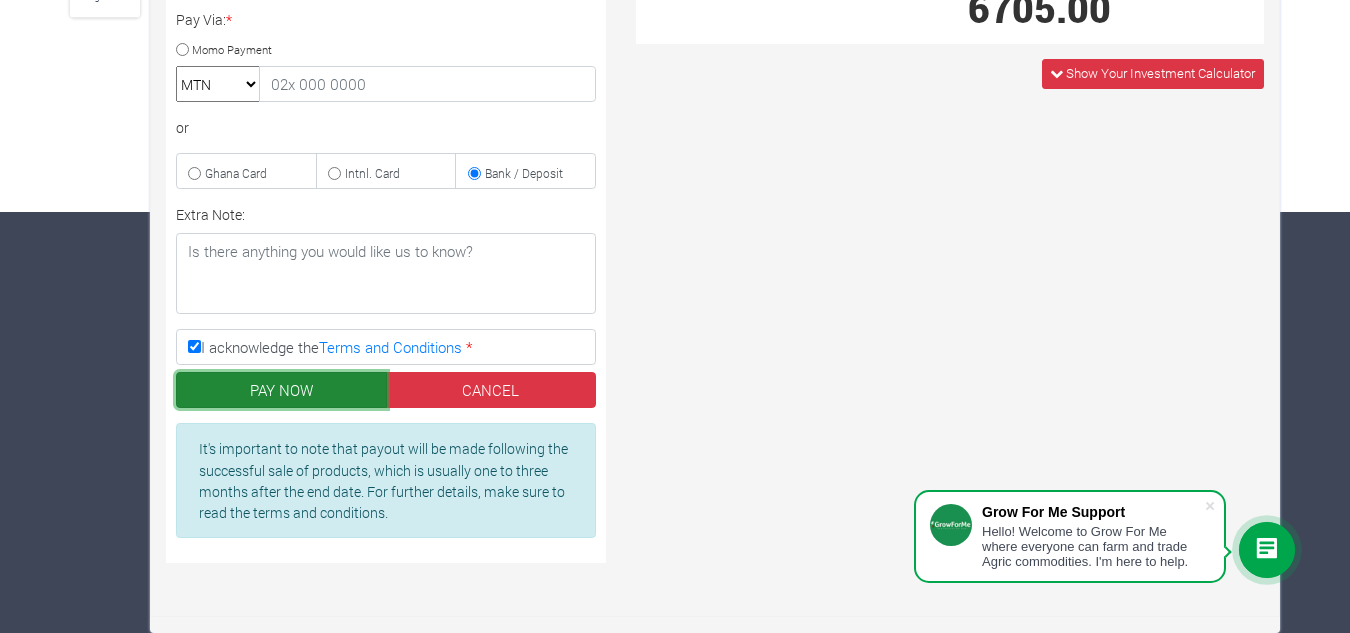 click on "PAY NOW" at bounding box center [281, 390] 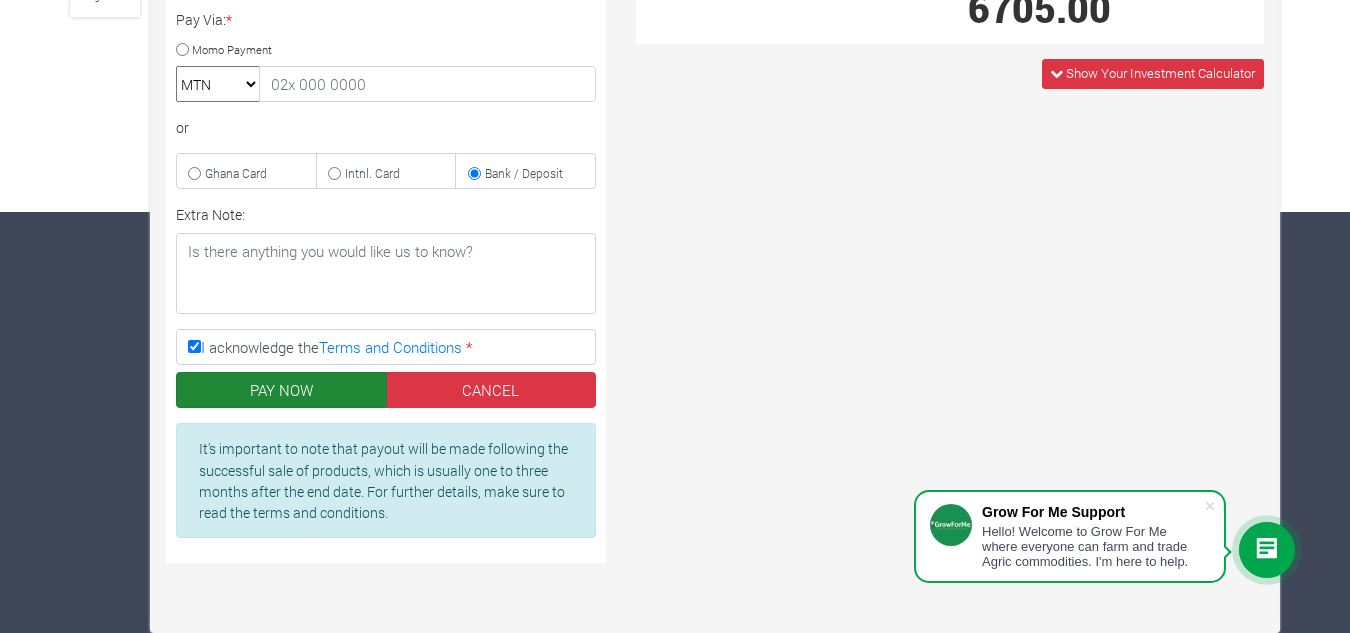 scroll, scrollTop: 300, scrollLeft: 0, axis: vertical 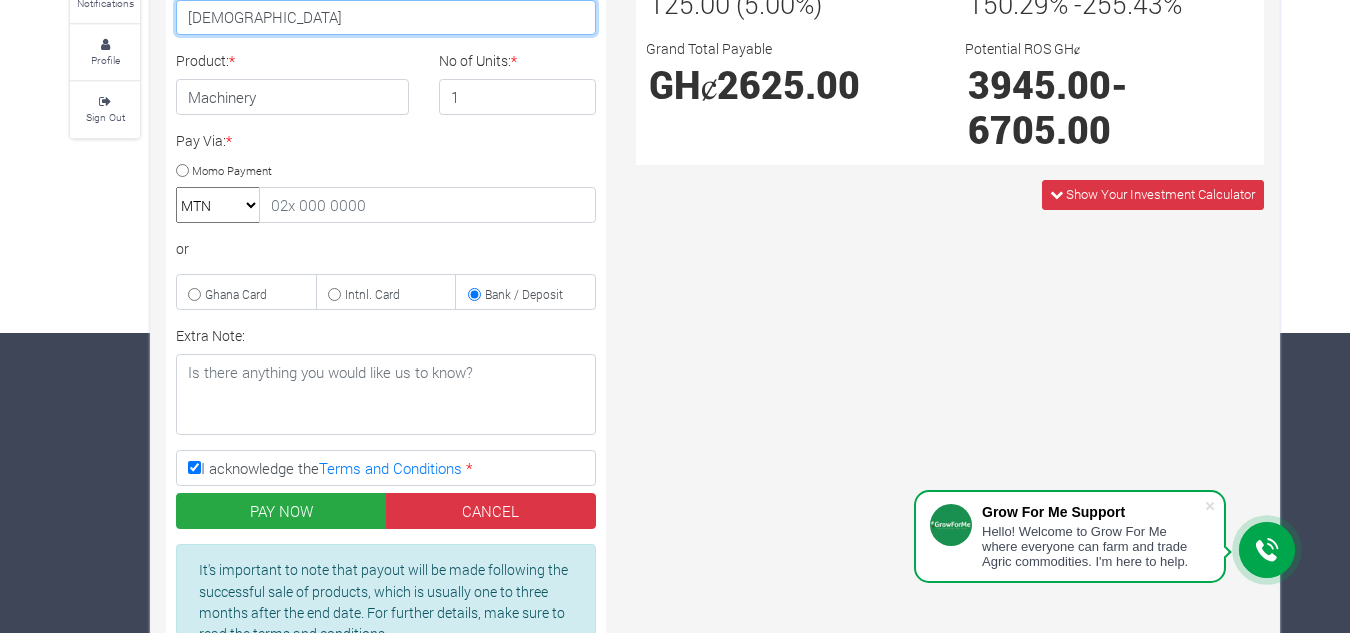 type on "Godisgood" 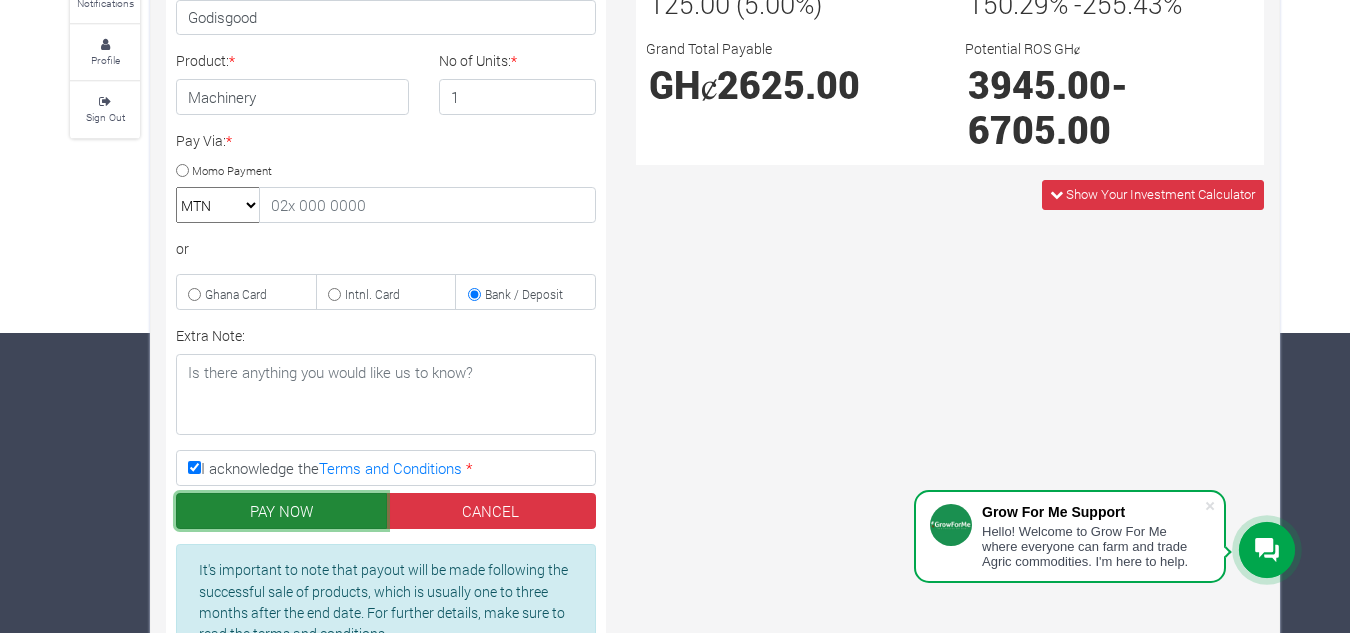 click on "PAY NOW" at bounding box center (281, 511) 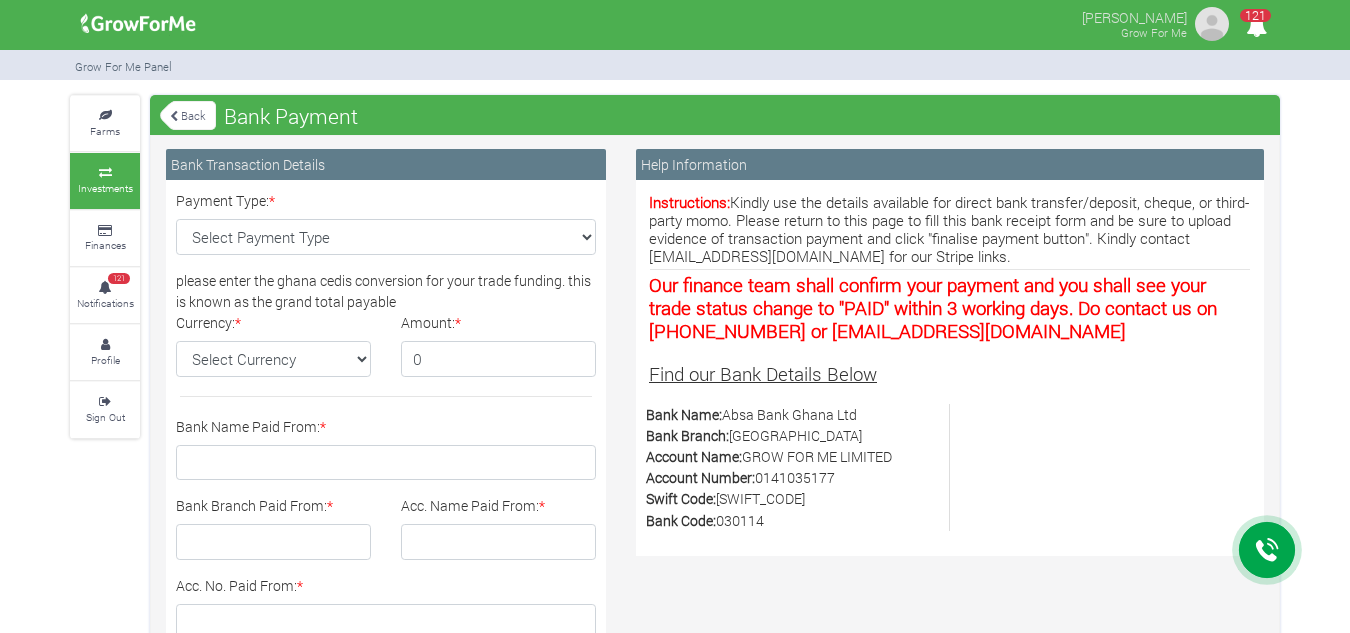 scroll, scrollTop: 0, scrollLeft: 0, axis: both 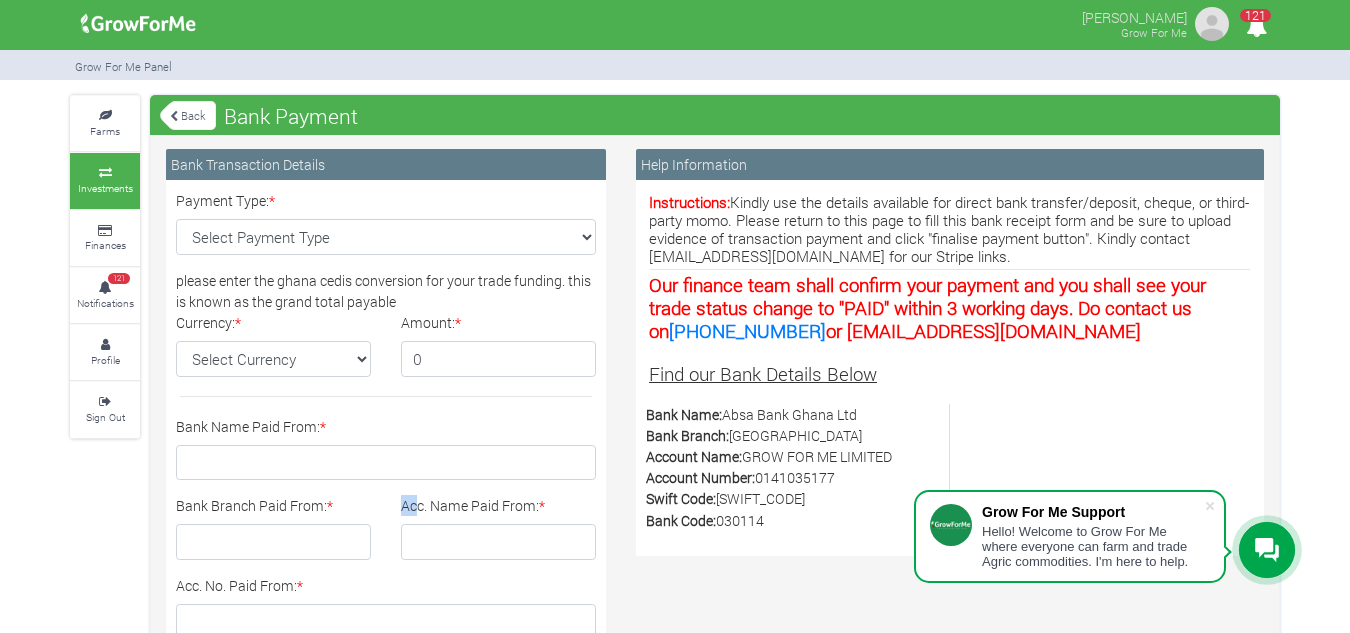 click on "Payment Type:  *
Select Payment Type
Cash Deposit
Bank Transfer
Cheque
Stripe
please enter the ghana cedis conversion for your trade funding. this is known as the grand total payable
Currency:  *
Select Currency
GH¢ Amount:  * 0 * * * * * * *" at bounding box center (386, 835) 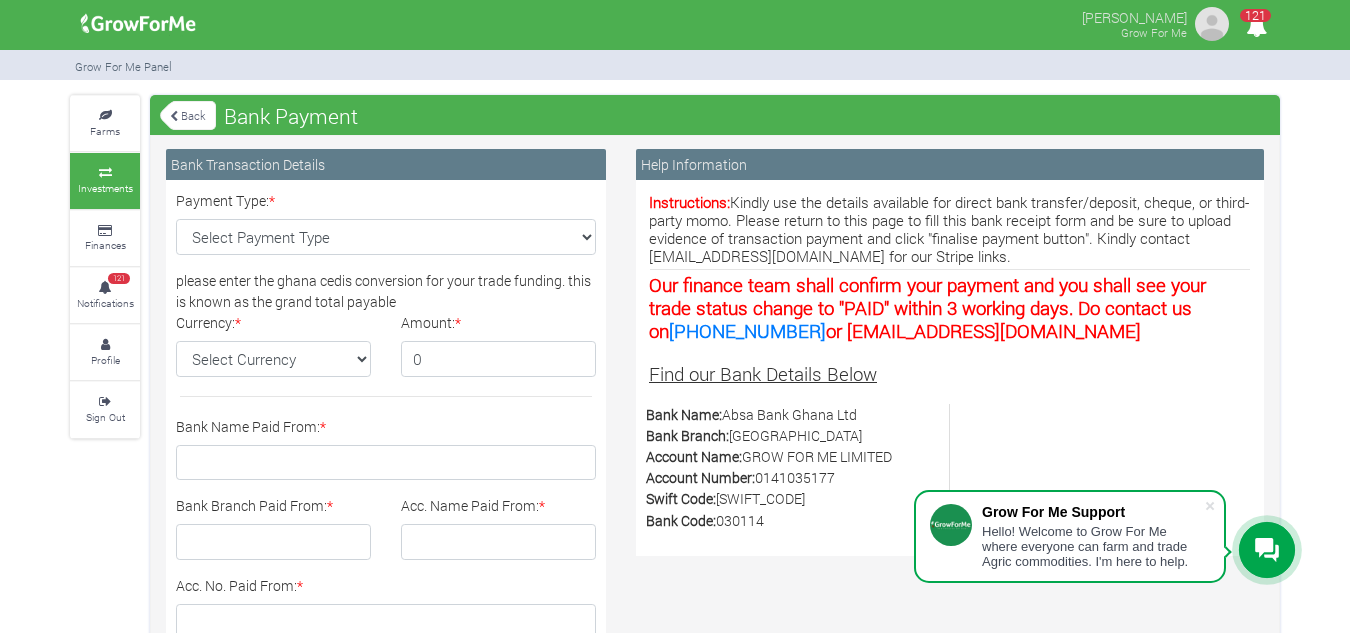 click on "Back" at bounding box center [188, 115] 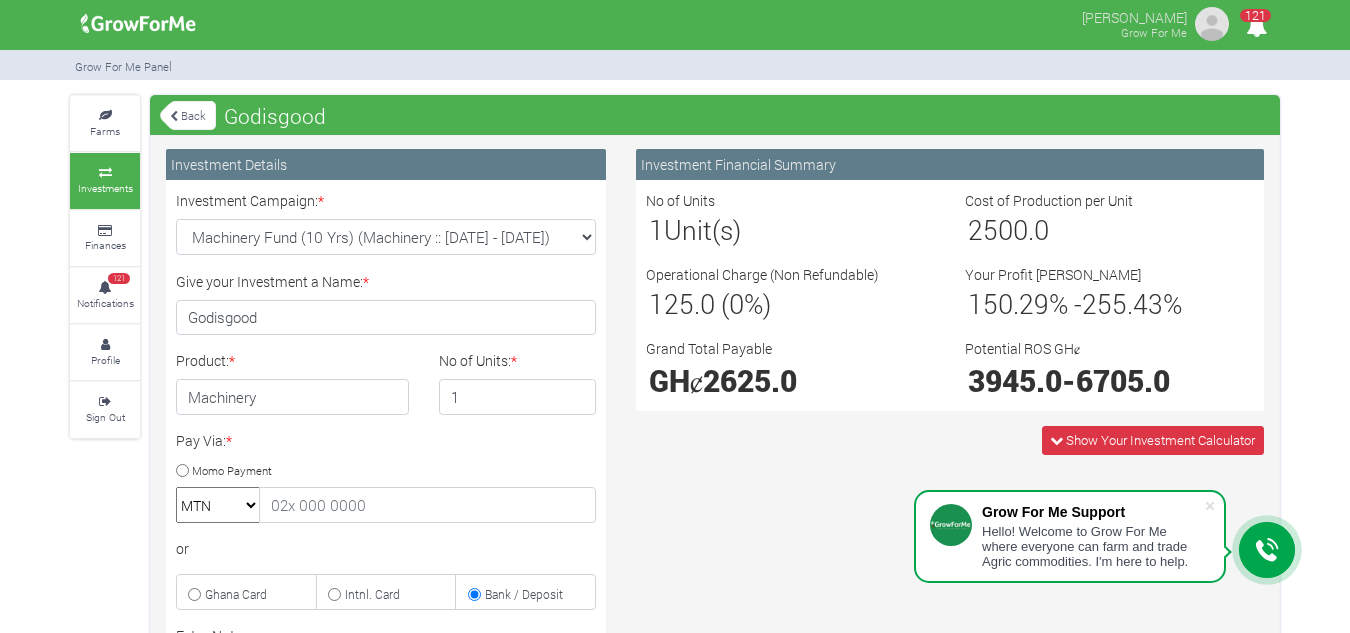 scroll, scrollTop: 0, scrollLeft: 0, axis: both 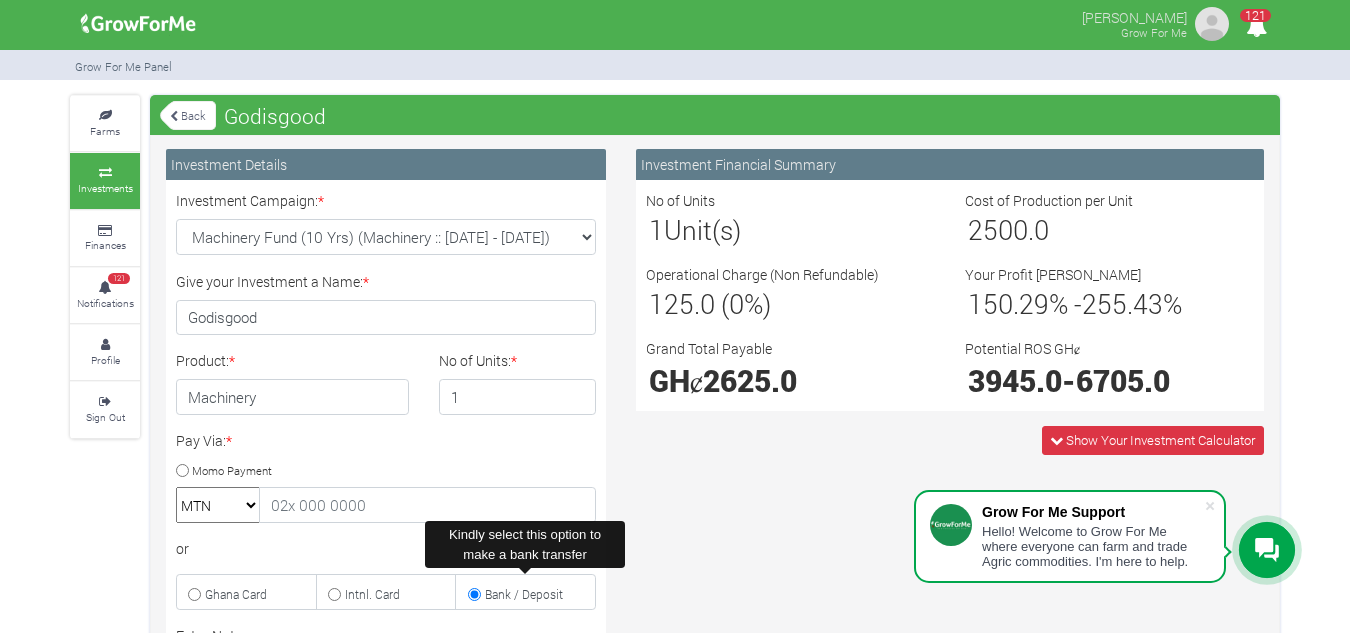 click on "Bank / Deposit" at bounding box center (524, 594) 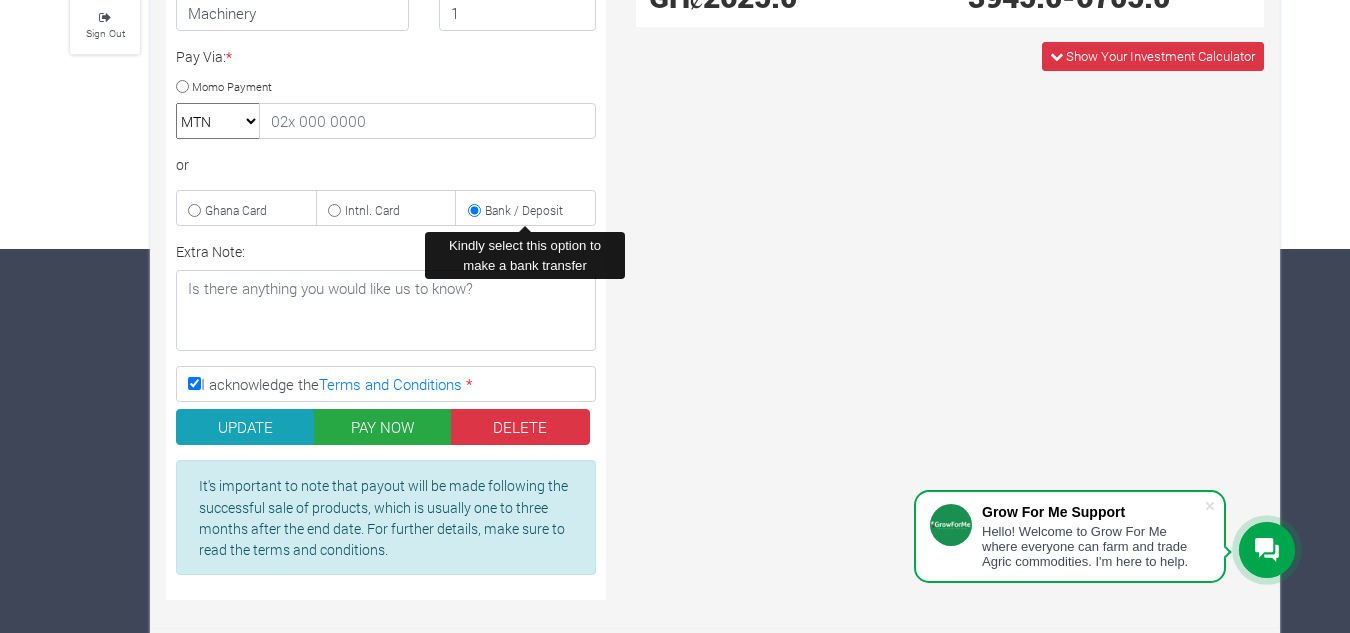 scroll, scrollTop: 396, scrollLeft: 0, axis: vertical 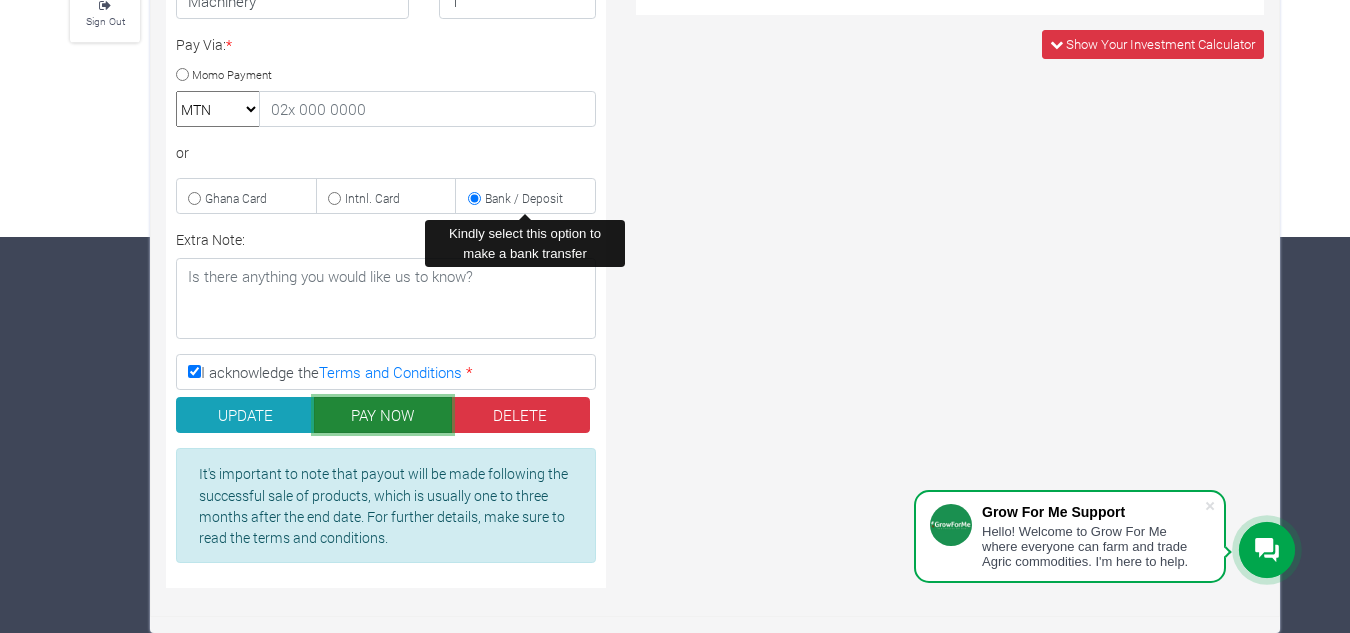 click on "PAY NOW" at bounding box center (383, 415) 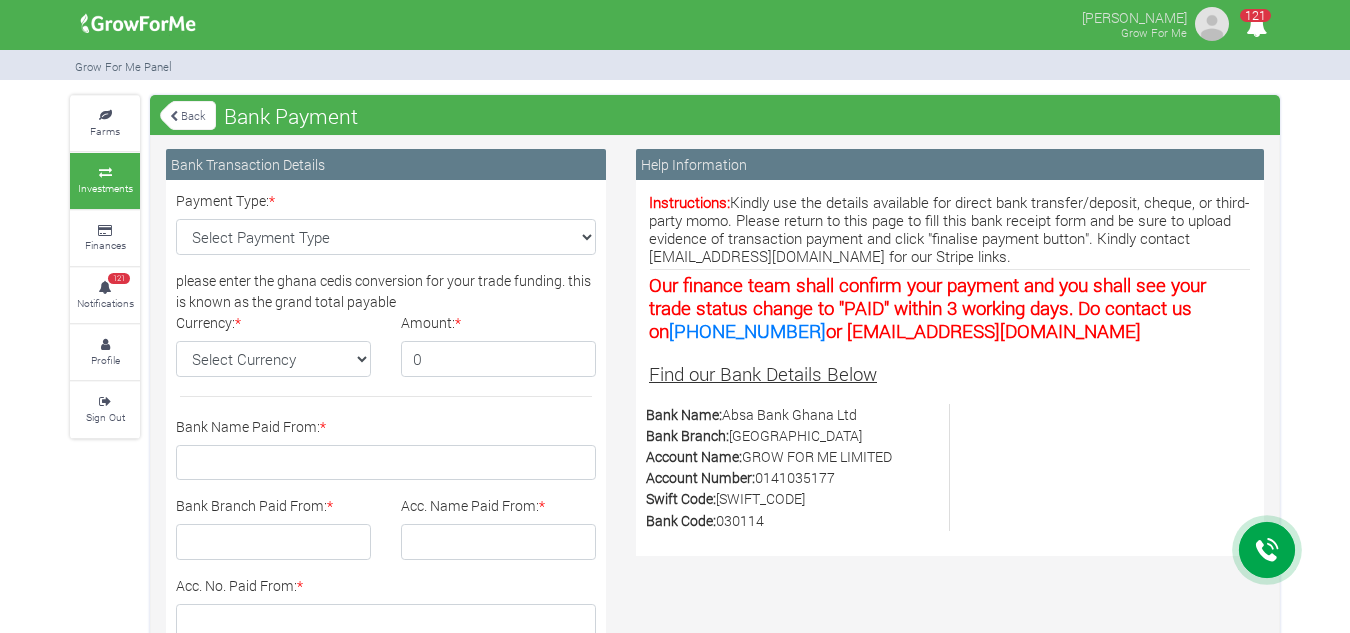 scroll, scrollTop: 0, scrollLeft: 0, axis: both 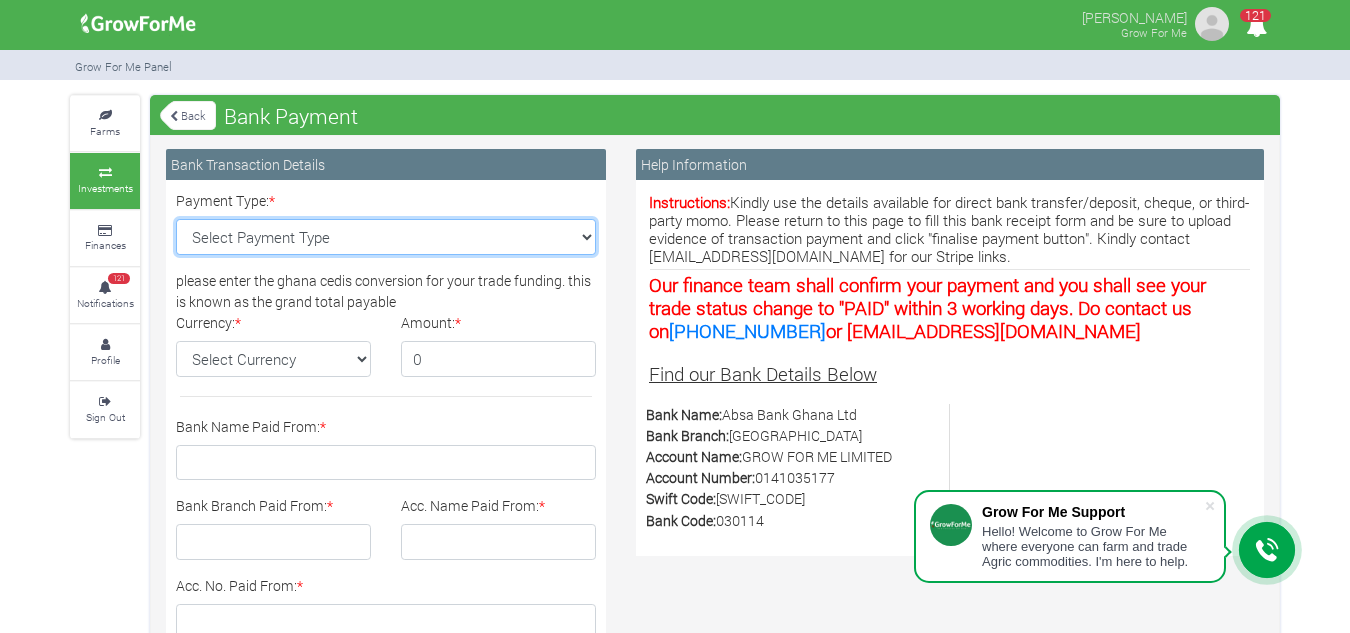 click on "Select Payment Type
Cash Deposit
Bank Transfer
Cheque
Stripe" at bounding box center (386, 237) 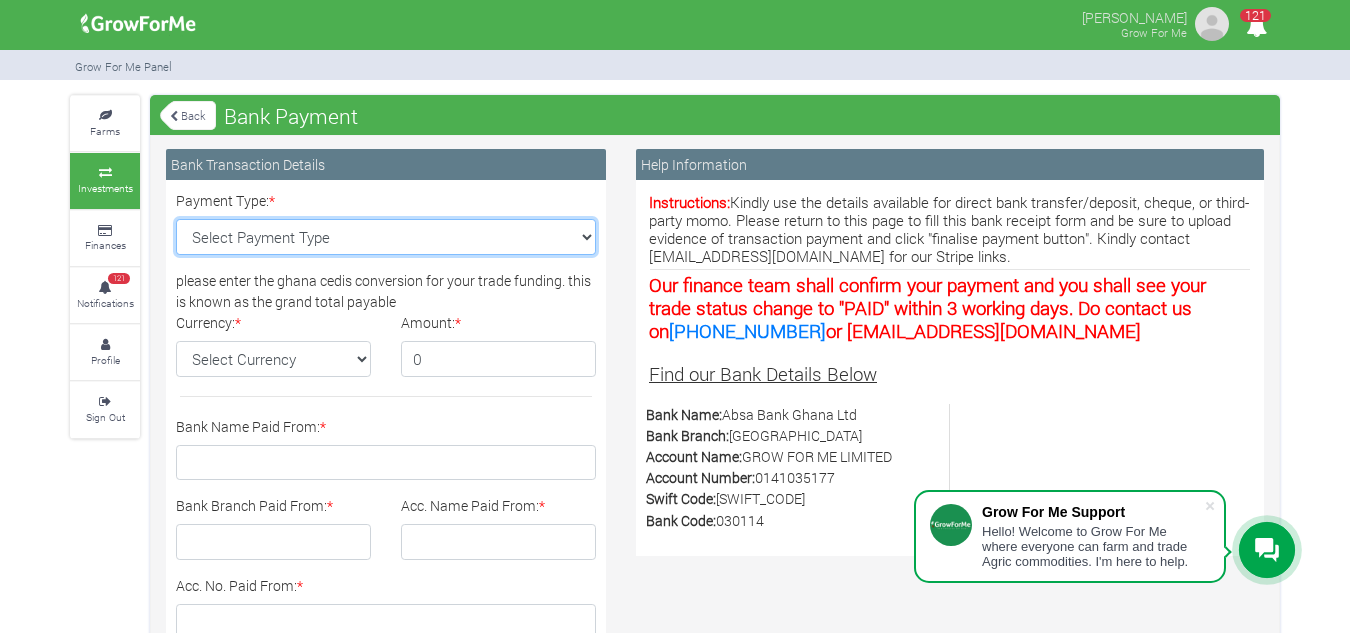 click on "Select Payment Type
Cash Deposit
Bank Transfer
Cheque
Stripe" at bounding box center (386, 237) 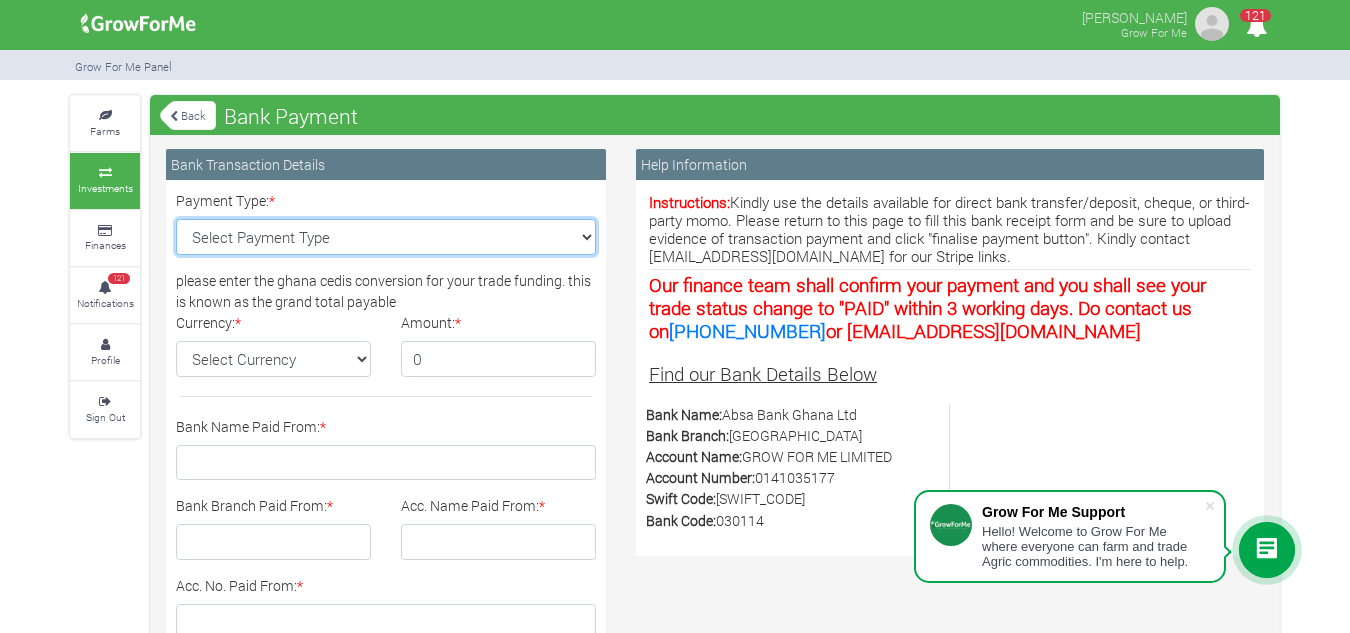 select on "Cash Deposit" 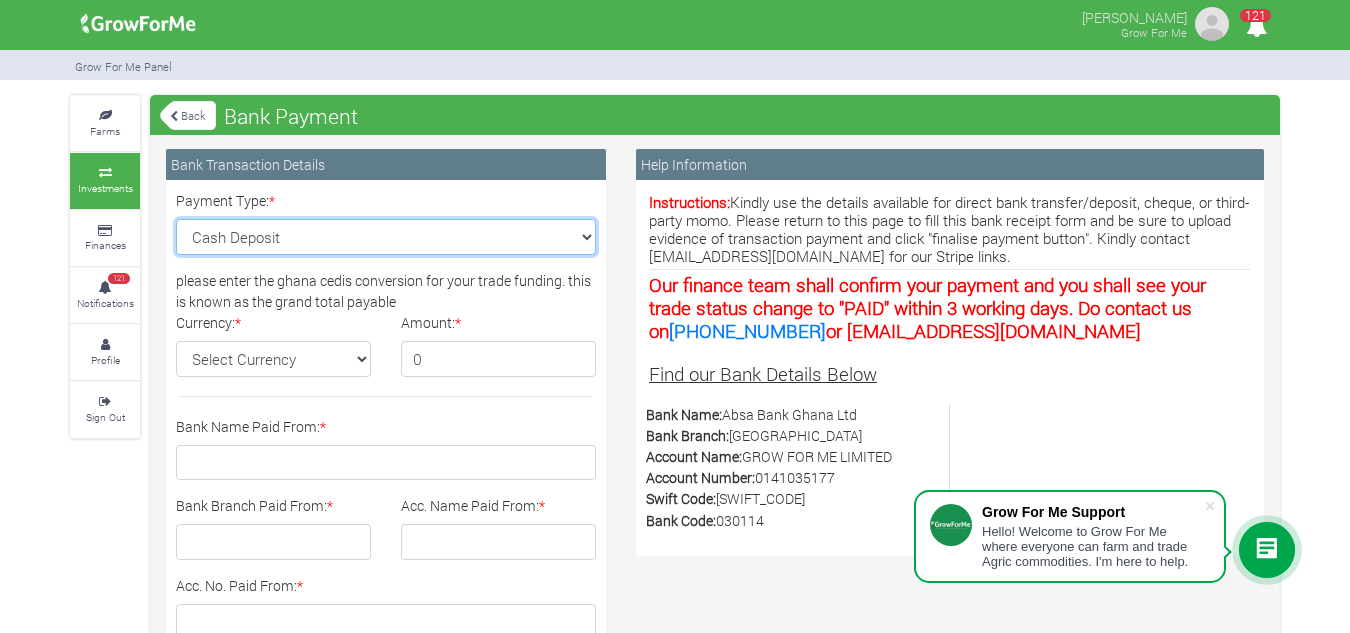 click on "Select Payment Type
Cash Deposit
Bank Transfer
Cheque
Stripe" at bounding box center (386, 237) 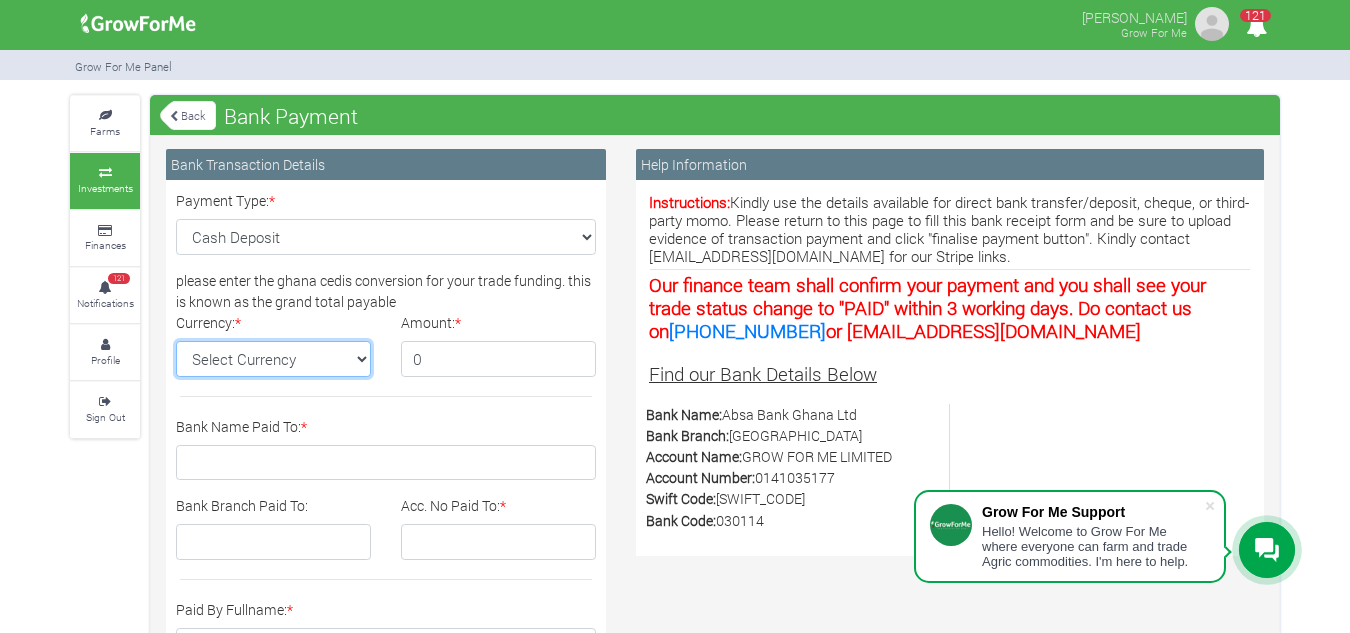 click on "Select Currency
GH¢" at bounding box center (273, 359) 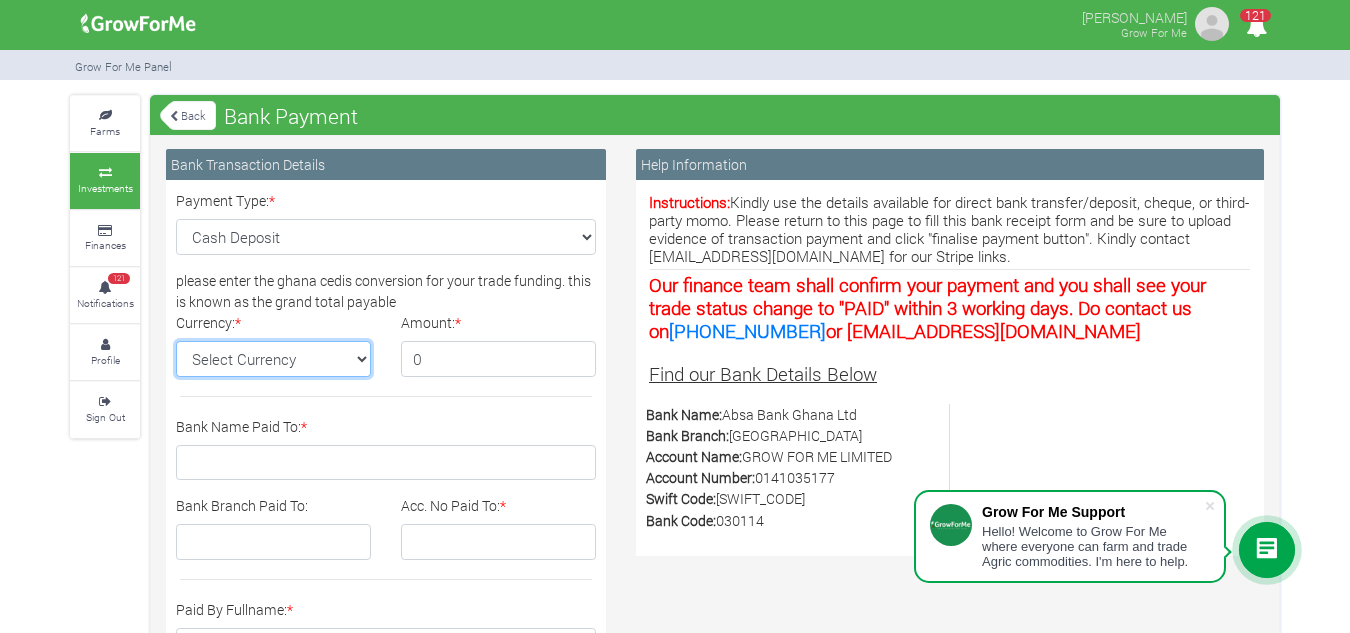 select on "GH¢" 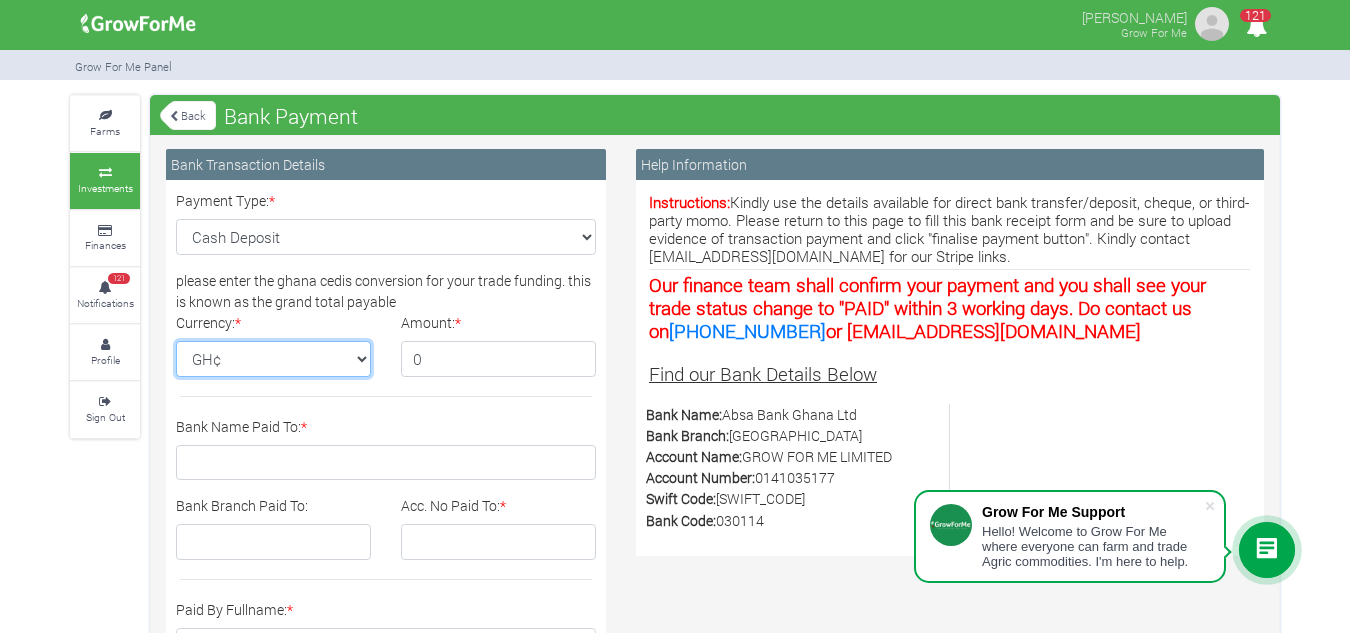 click on "Select Currency
GH¢" at bounding box center (273, 359) 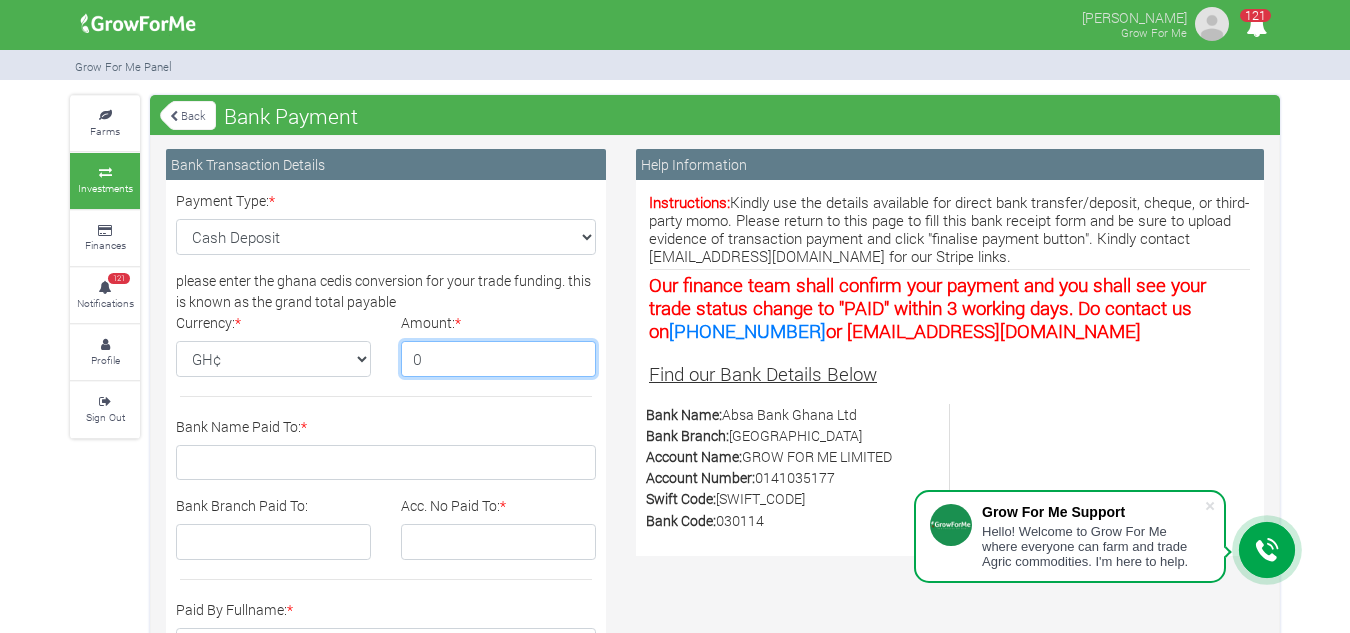 click on "0" at bounding box center (498, 359) 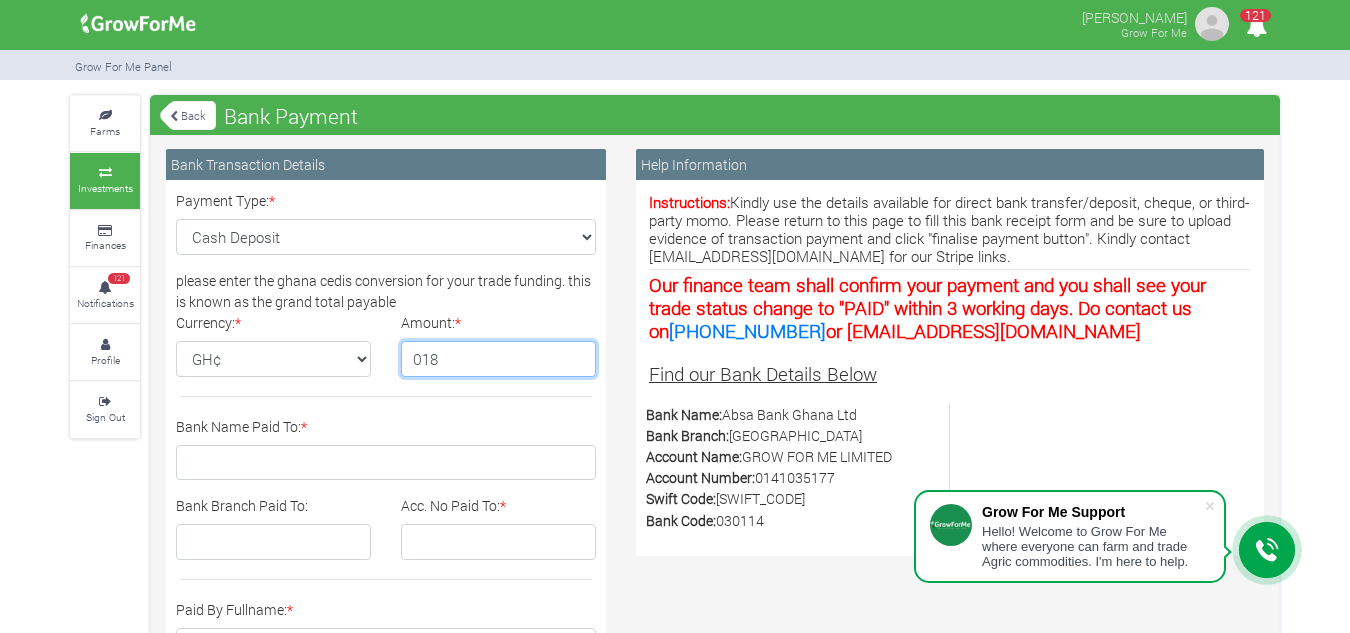type on "018" 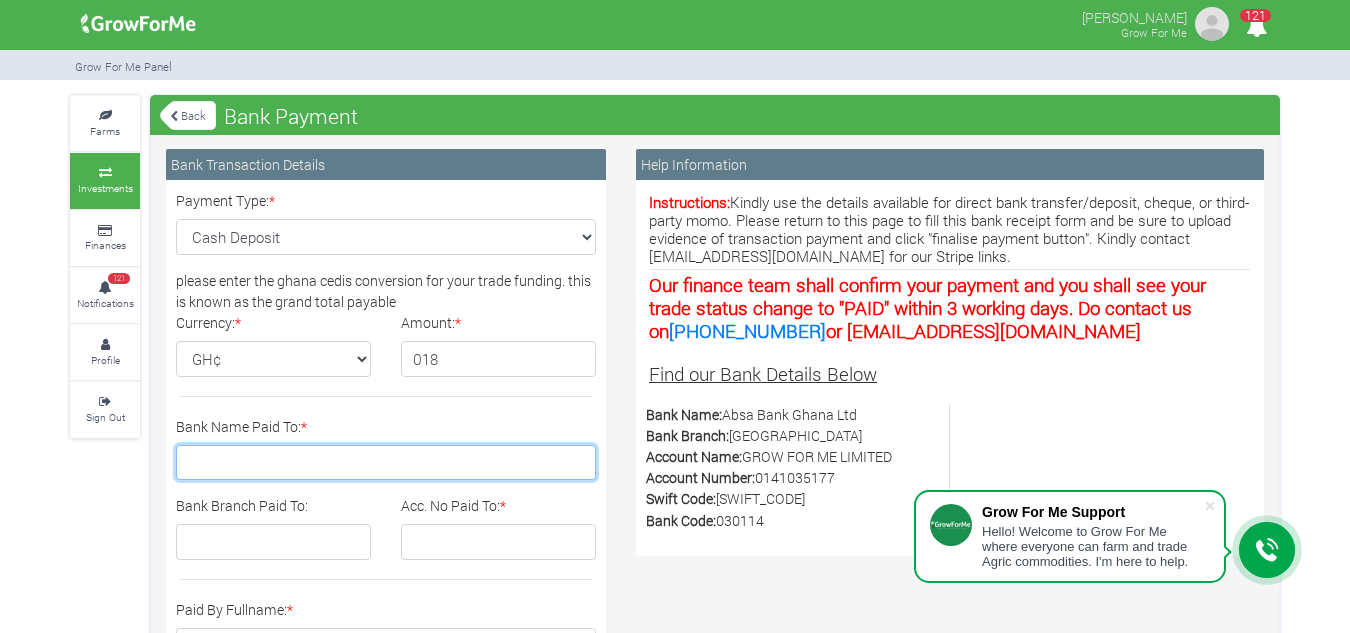 click on "Bank Name Paid To:  *" at bounding box center (386, 463) 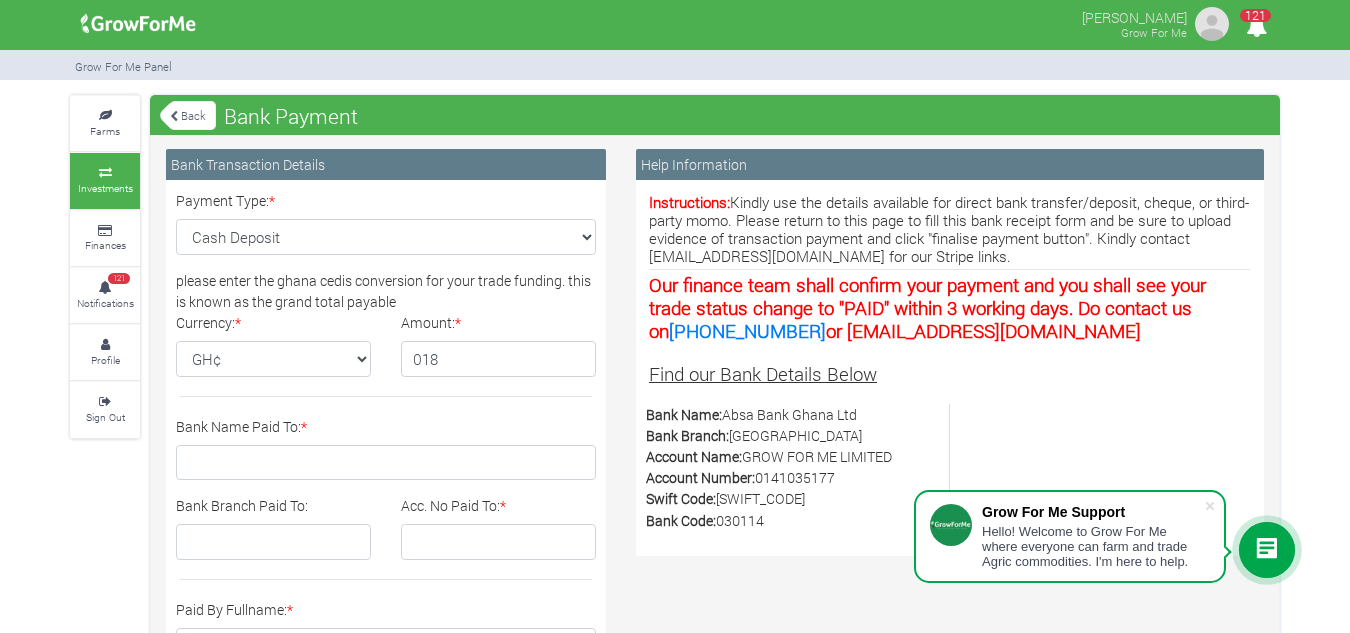 click on "Bank Name:  Absa Bank Ghana Ltd
Bank Branch:  Ring Road Central Branch
Account Name:  GROW FOR ME LIMITED
Account Number:  0141035177
Swift Code:  [SWIFT_CODE]
Bank Code:  030114" at bounding box center [790, 467] 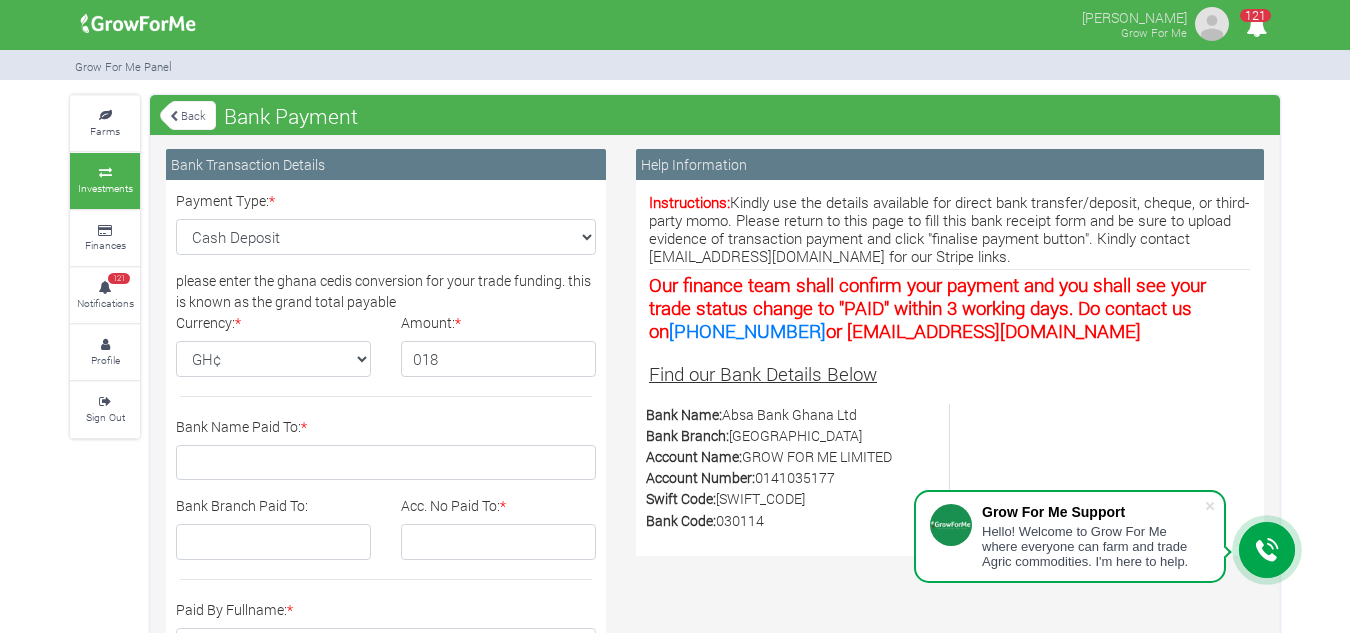 click on "Help Information
Instructions:   Kindly use the details available for direct bank transfer/deposit, cheque, or third-party momo. Please return to this page to fill this bank receipt form and be sure to upload evidence of transaction payment and click "finalise payment button". Kindly contact [EMAIL_ADDRESS][DOMAIN_NAME] for our Stripe links.
Our finance team shall confirm your payment and you shall see your trade status change to "PAID" within 3 working days. Do contact us on  [PHONE_NUMBER]   or [EMAIL_ADDRESS][DOMAIN_NAME]
Find our Bank Details Below
Bank Name:" at bounding box center [950, 352] 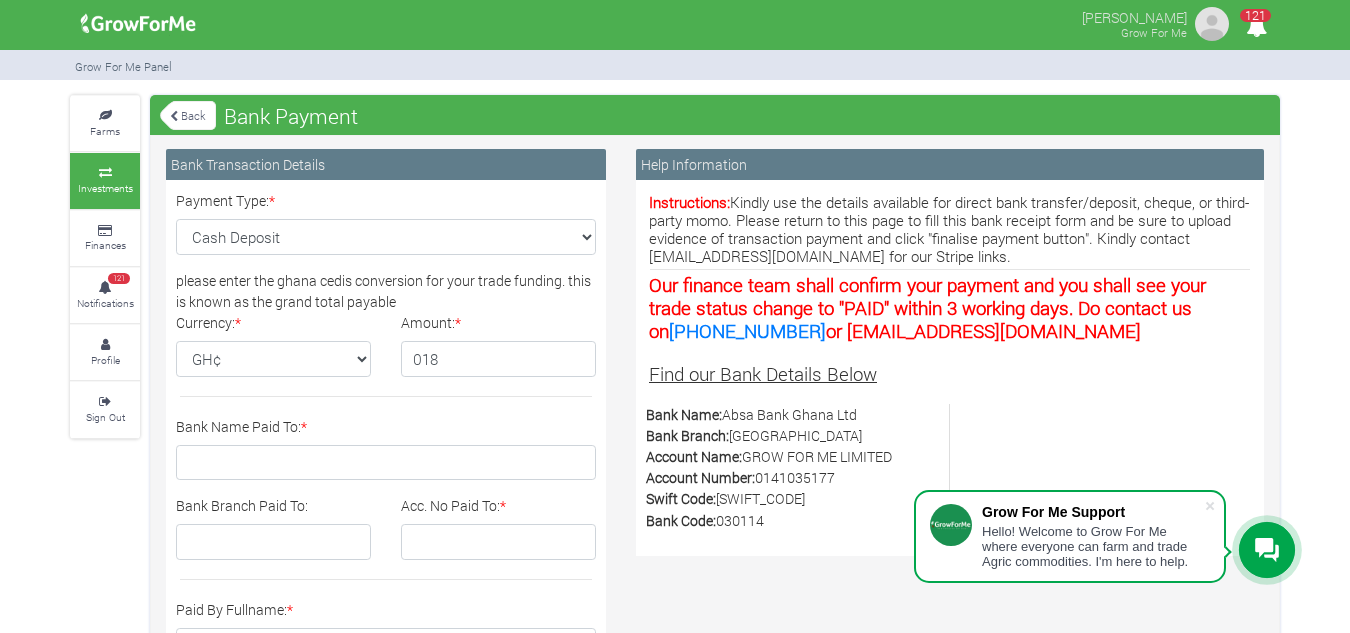 scroll, scrollTop: 535, scrollLeft: 0, axis: vertical 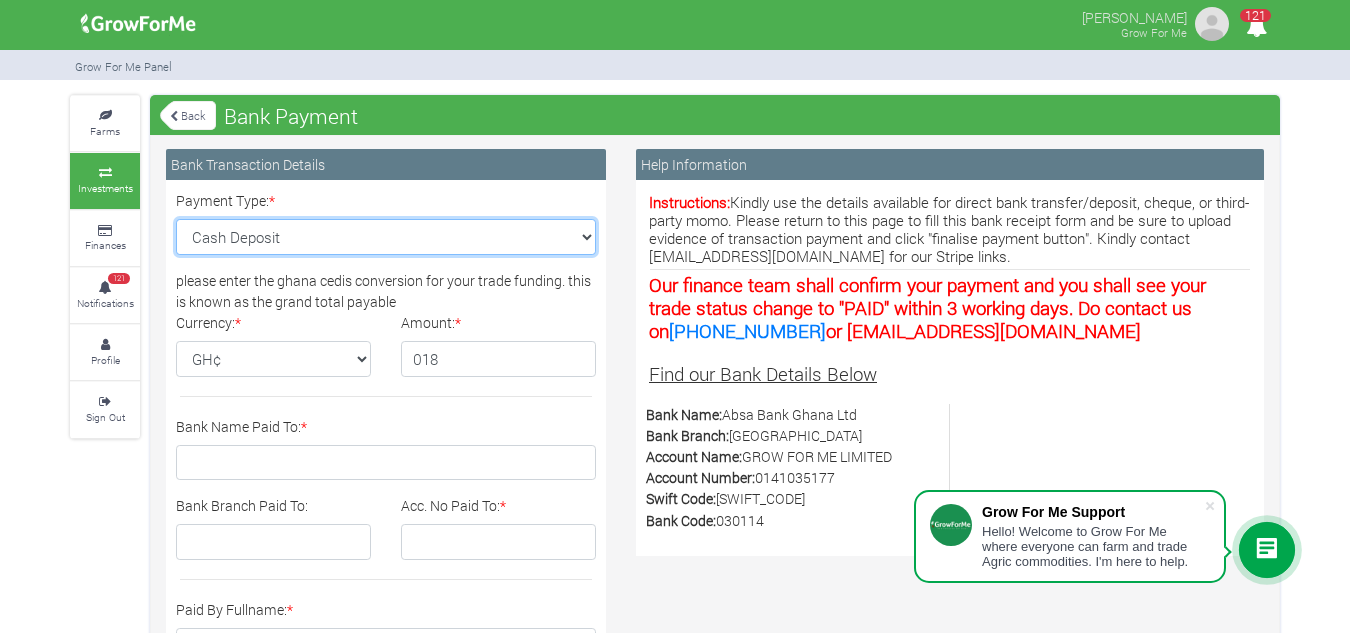 click on "Select Payment Type
Cash Deposit
Bank Transfer
Cheque
Stripe" at bounding box center [386, 237] 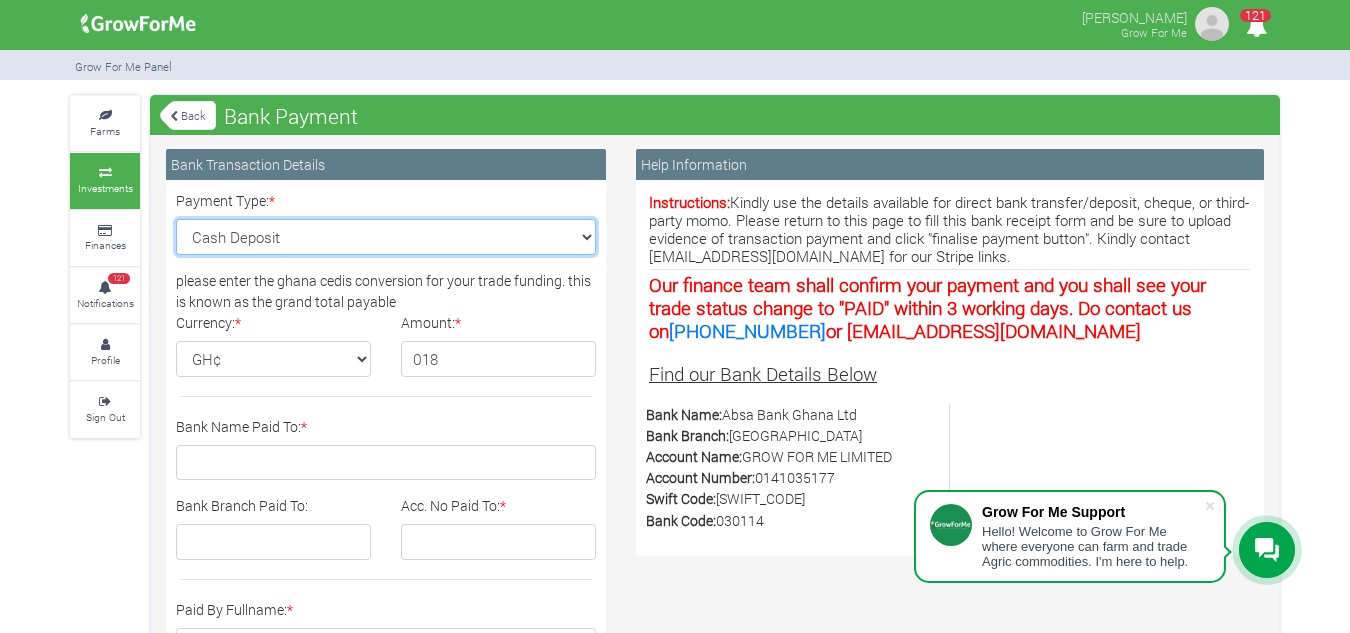 select on "Bank Transfer" 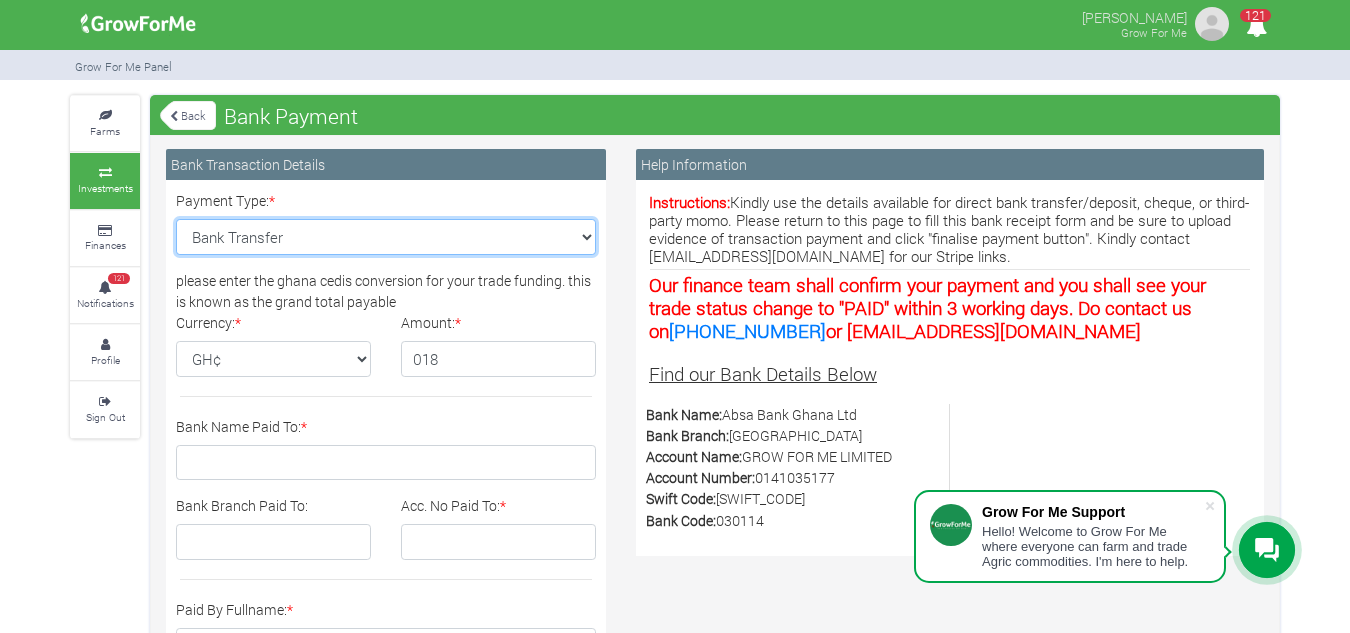 click on "Select Payment Type
Cash Deposit
Bank Transfer
Cheque
Stripe" at bounding box center (386, 237) 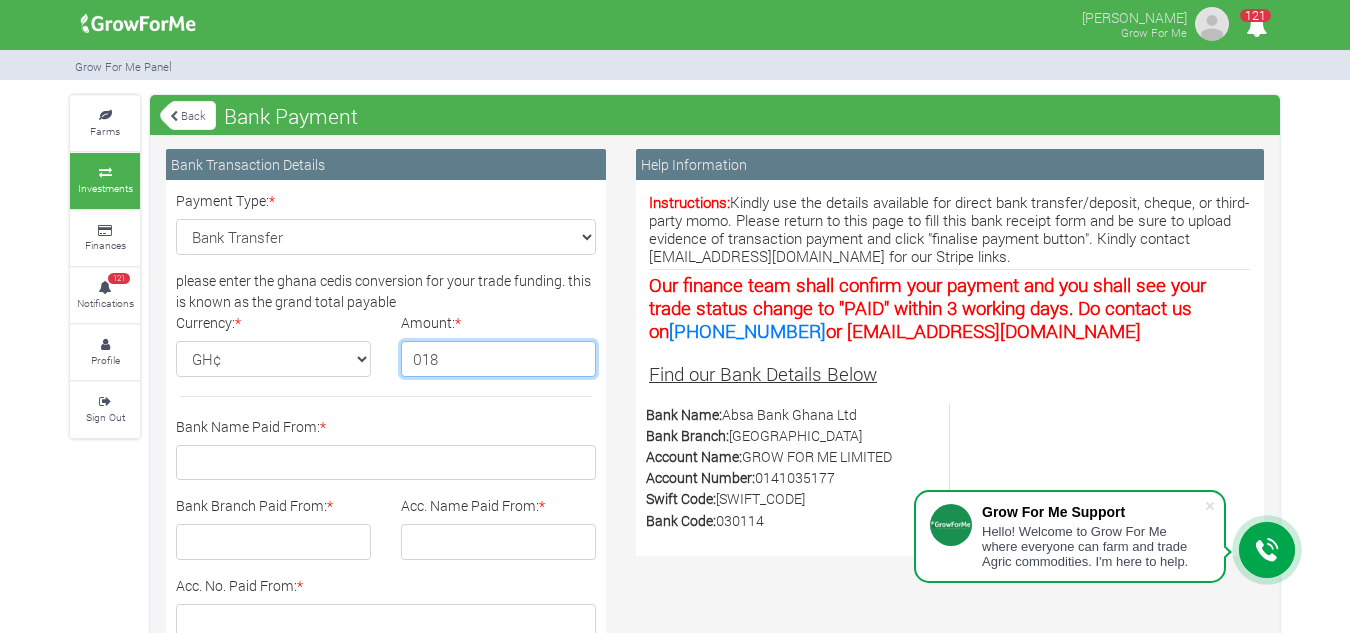 click on "018" at bounding box center (498, 359) 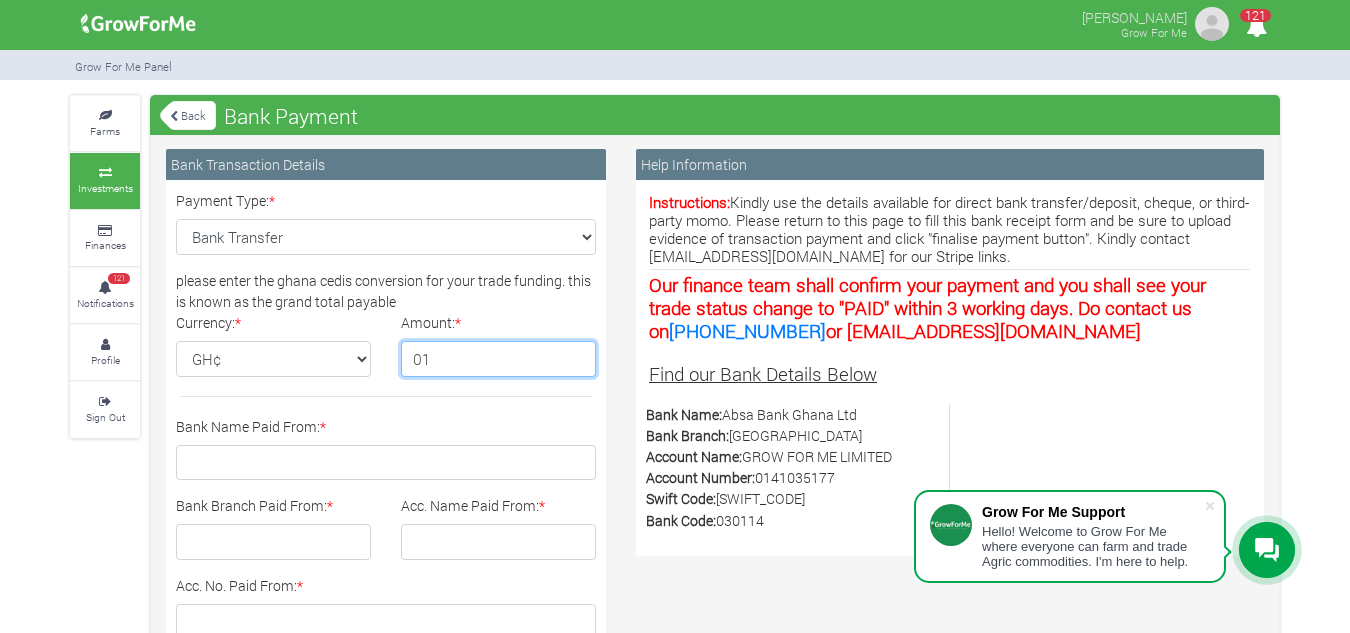 type on "0" 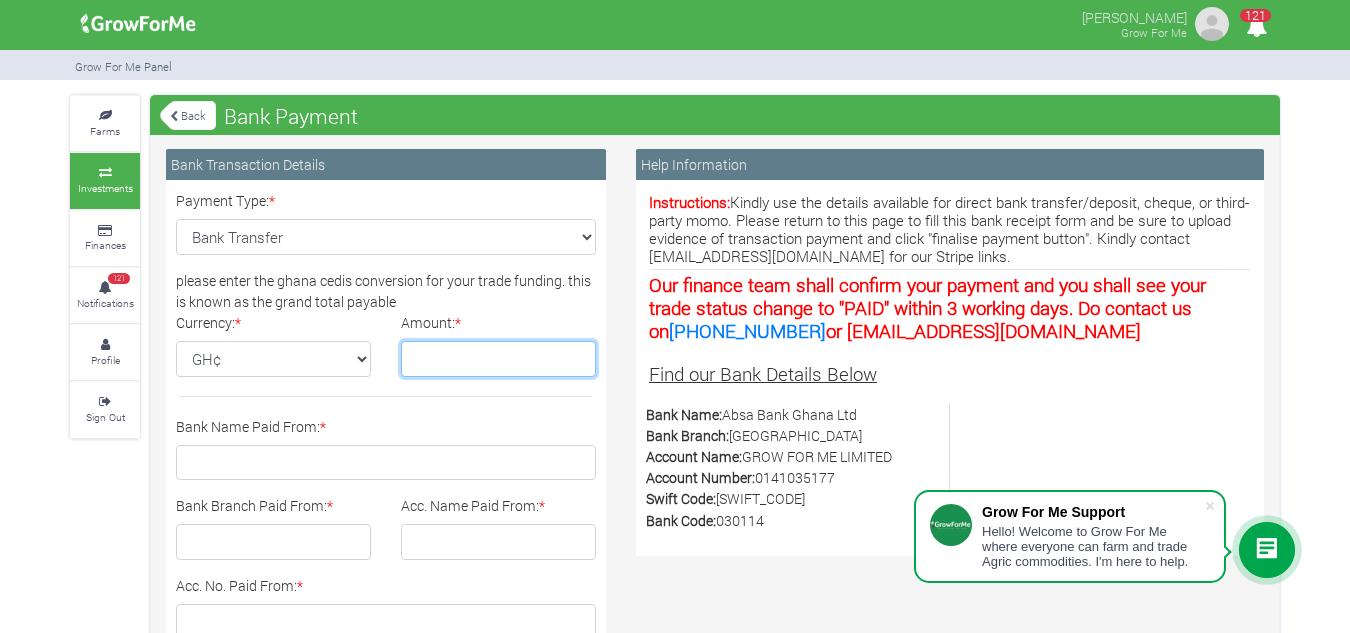 type 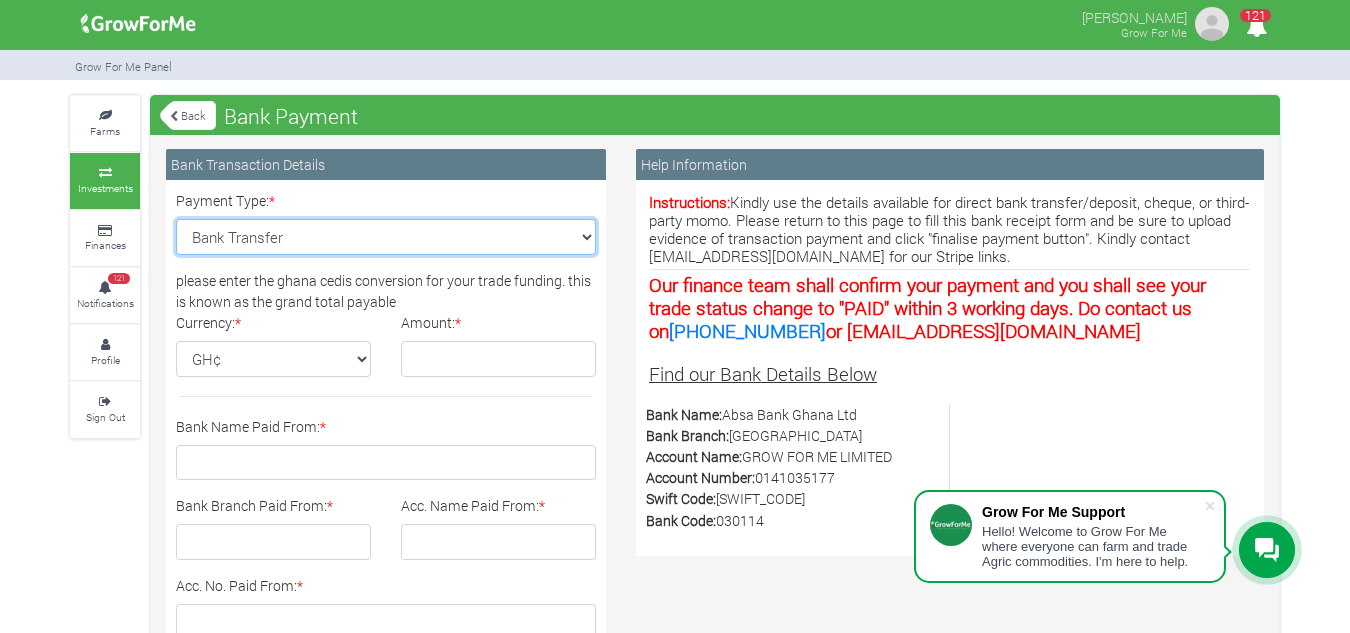 click on "Select Payment Type
Cash Deposit
Bank Transfer
Cheque
Stripe" at bounding box center [386, 237] 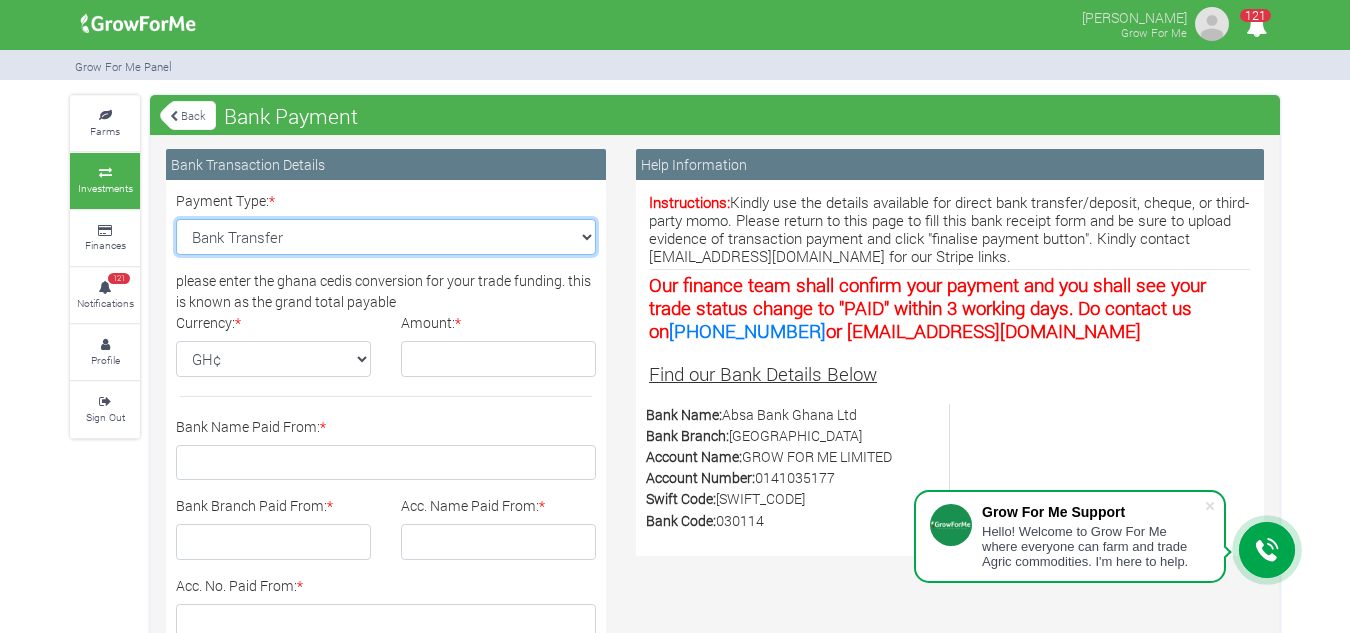 select on "Cash Deposit" 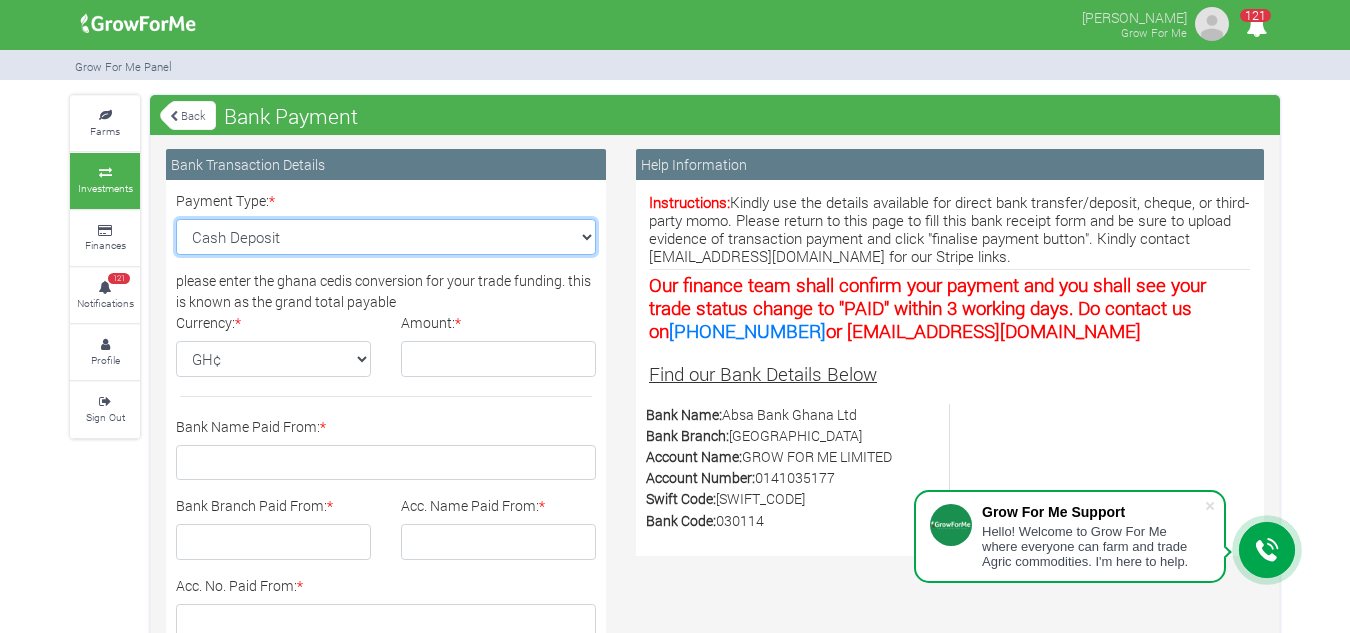 click on "Select Payment Type
Cash Deposit
Bank Transfer
Cheque
Stripe" at bounding box center [386, 237] 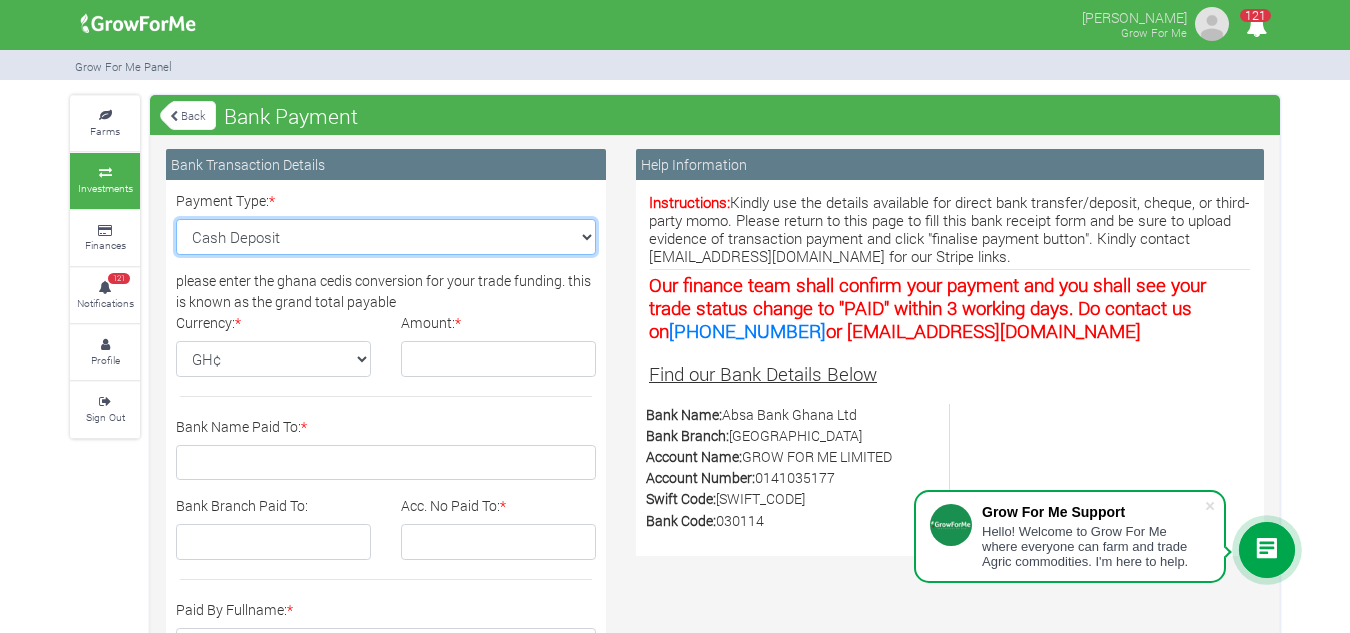 scroll, scrollTop: 535, scrollLeft: 0, axis: vertical 